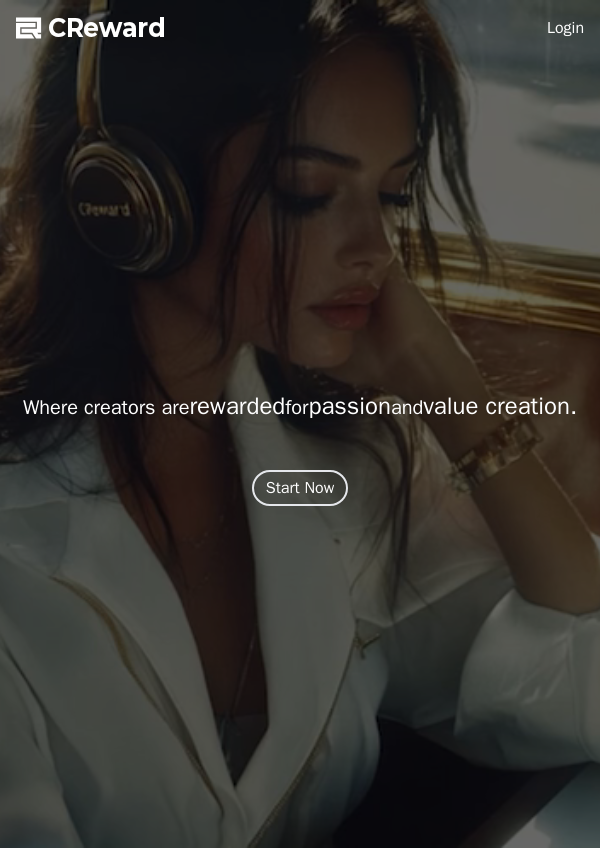 scroll, scrollTop: 0, scrollLeft: 0, axis: both 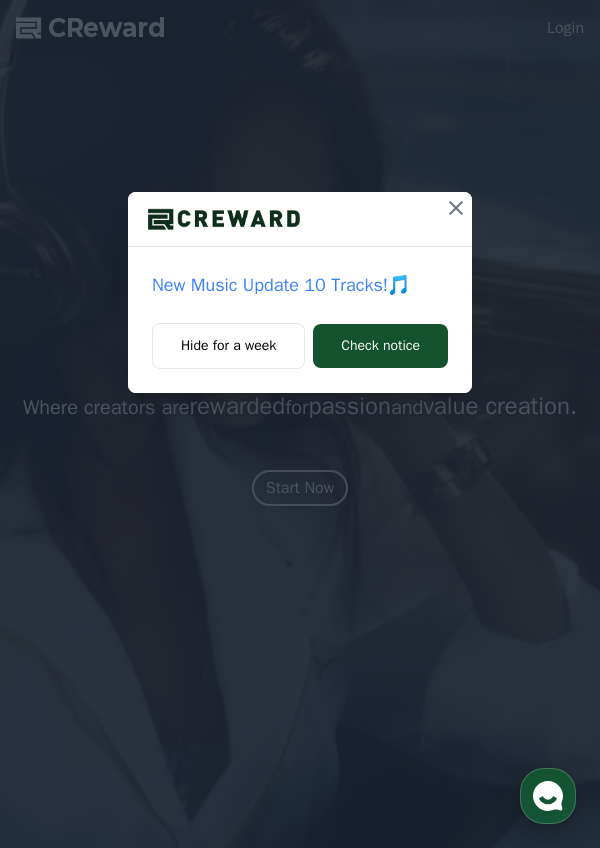 click on "Check notice" at bounding box center [380, 346] 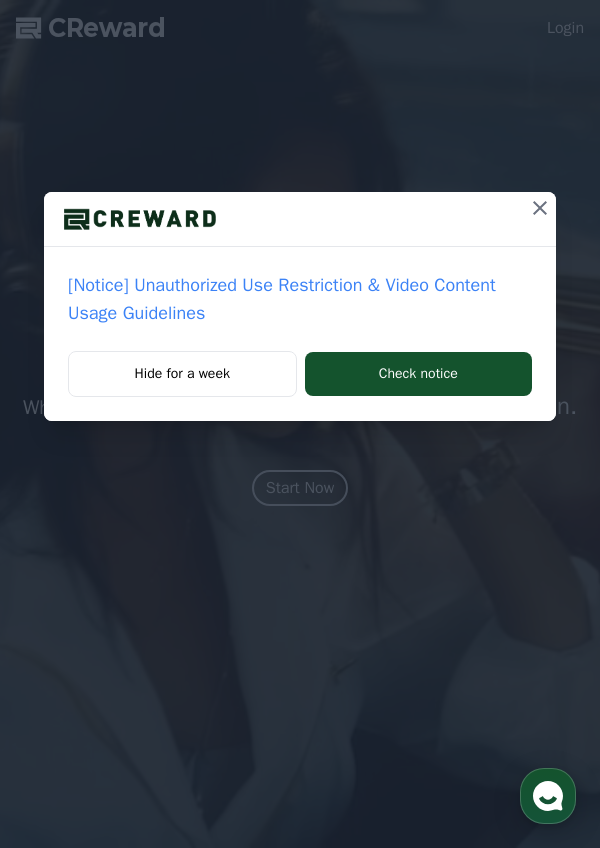 click 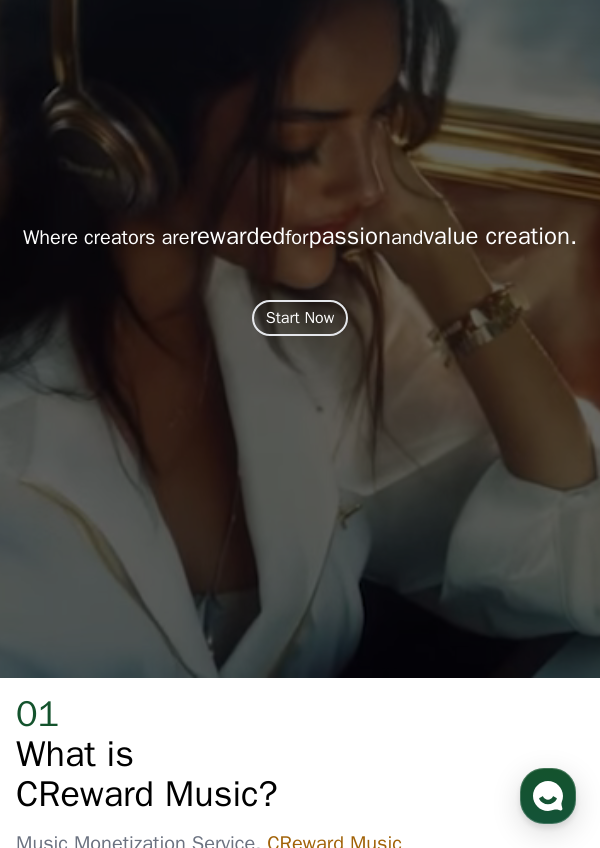 scroll, scrollTop: 155, scrollLeft: 0, axis: vertical 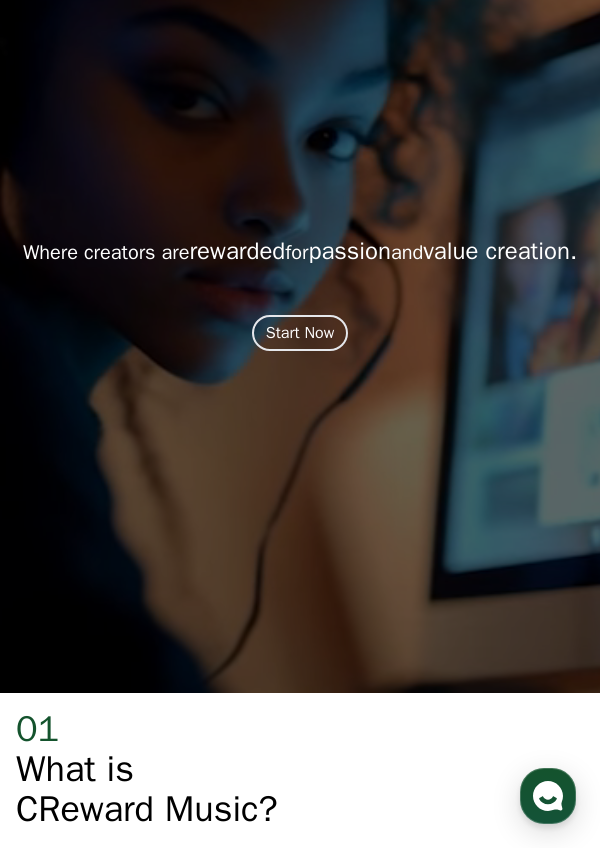click on "Start Now" at bounding box center [300, 333] 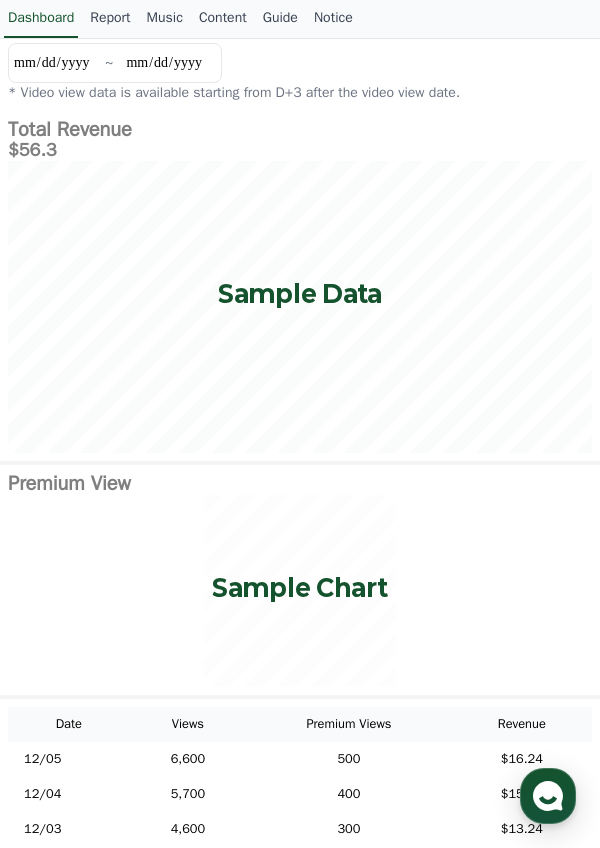 scroll, scrollTop: 0, scrollLeft: 0, axis: both 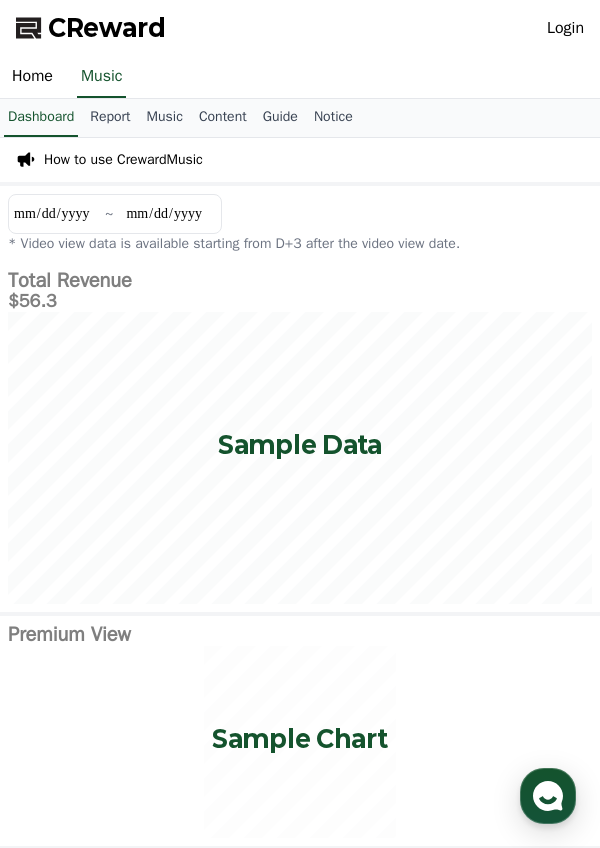 click on "Music" at bounding box center (165, 118) 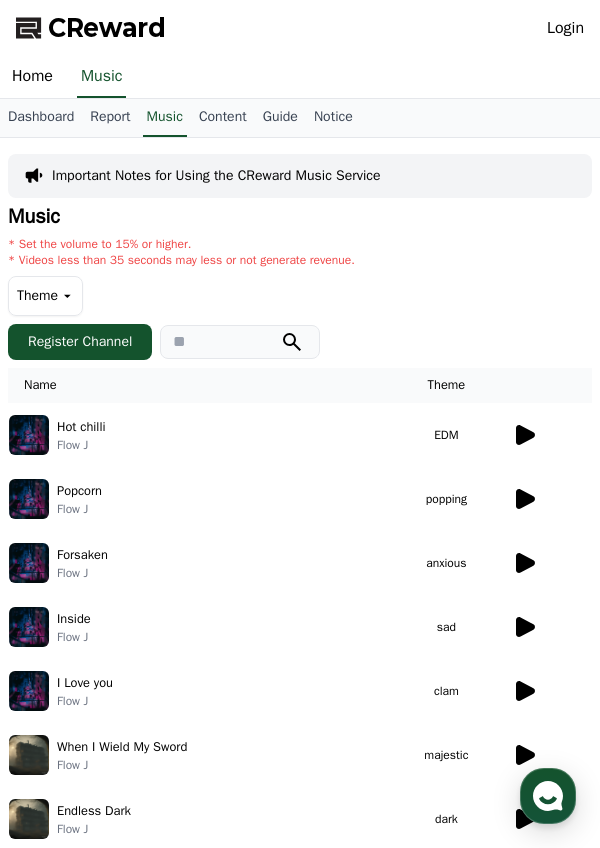 click on "Hot chilli     Flow J" at bounding box center (199, 435) 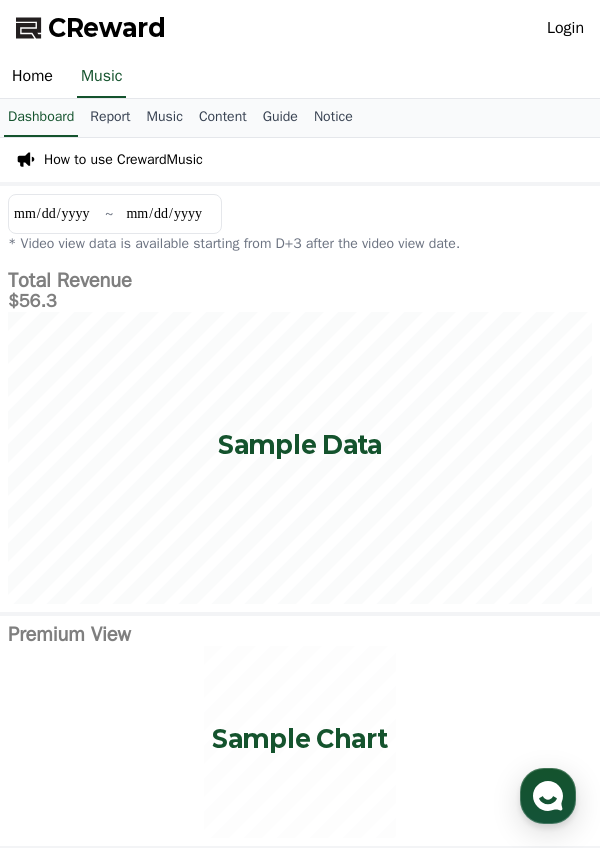 click on "Music" at bounding box center [165, 118] 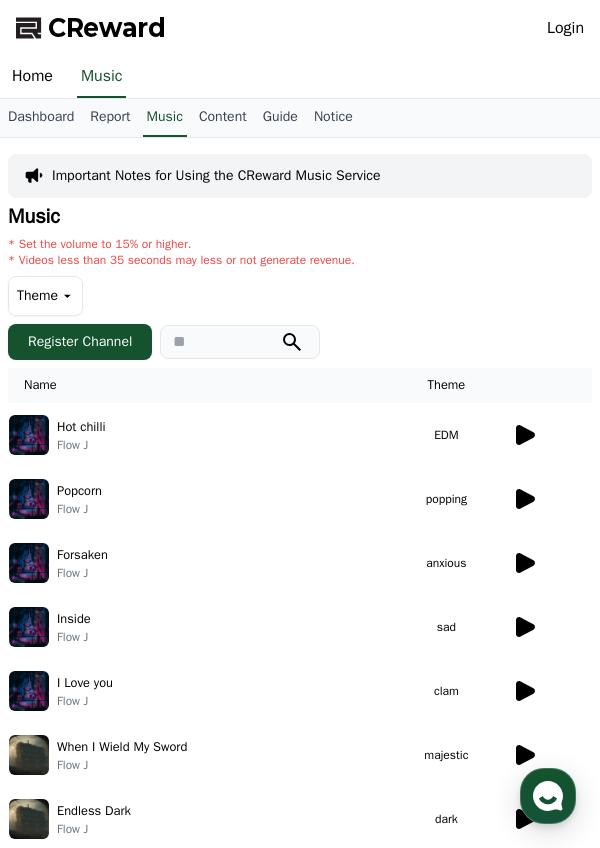 click on "Register Channel" at bounding box center [80, 342] 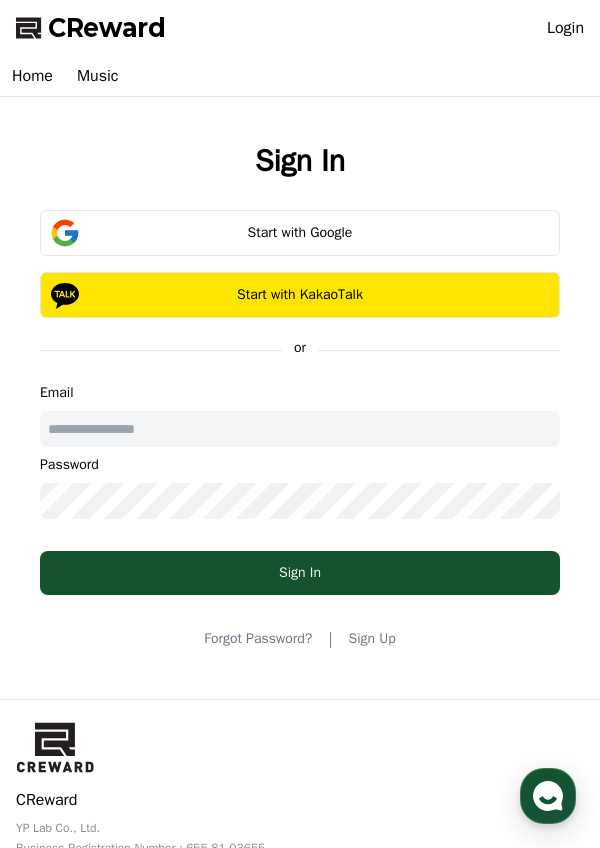 click on "Start with Google" at bounding box center [300, 233] 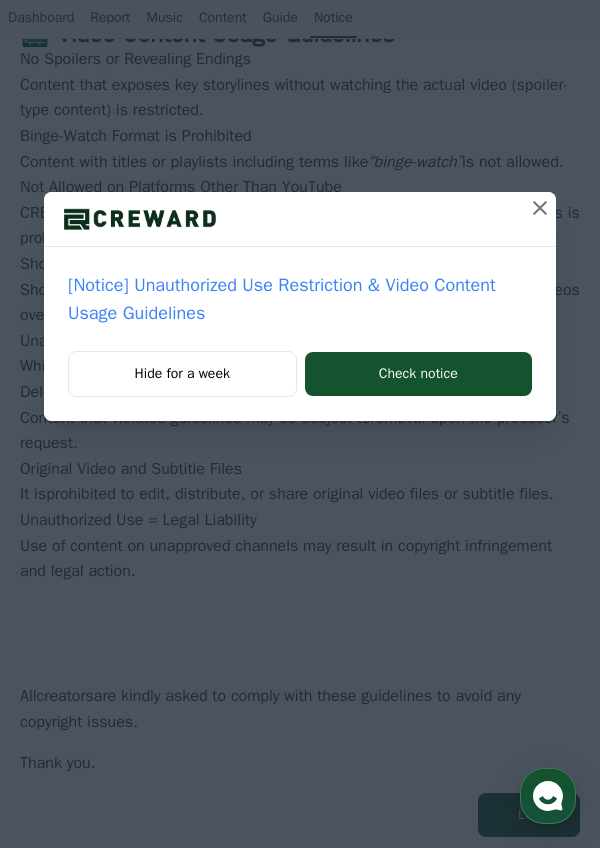 scroll, scrollTop: 1091, scrollLeft: 0, axis: vertical 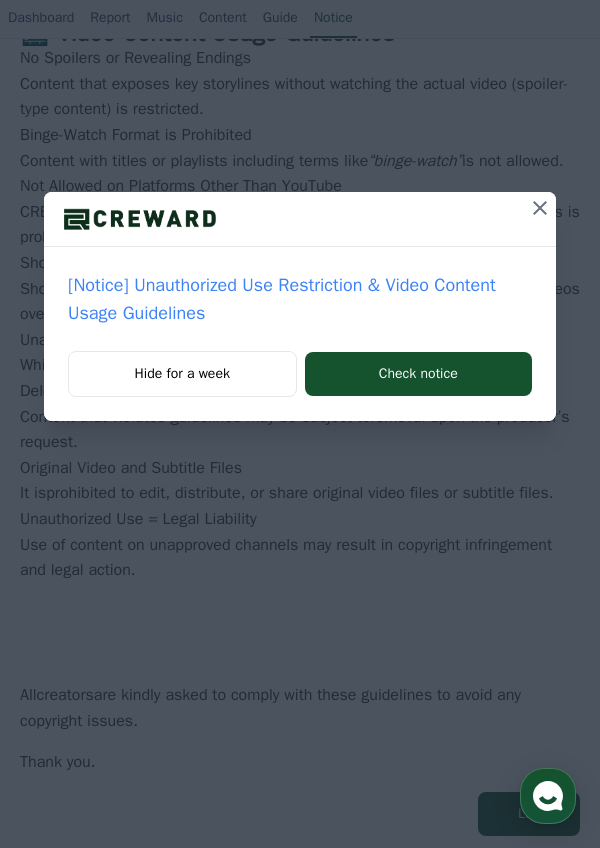 click at bounding box center [540, 208] 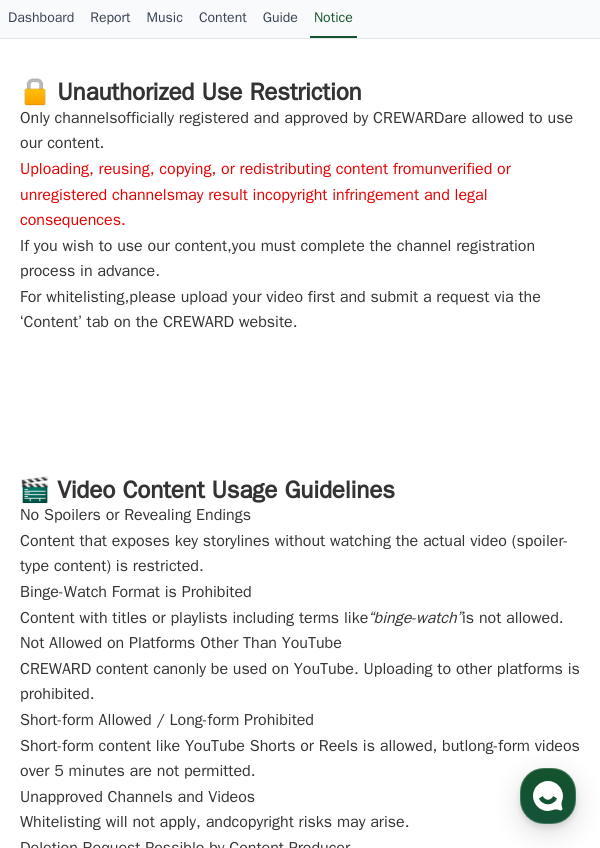 scroll, scrollTop: 581, scrollLeft: 0, axis: vertical 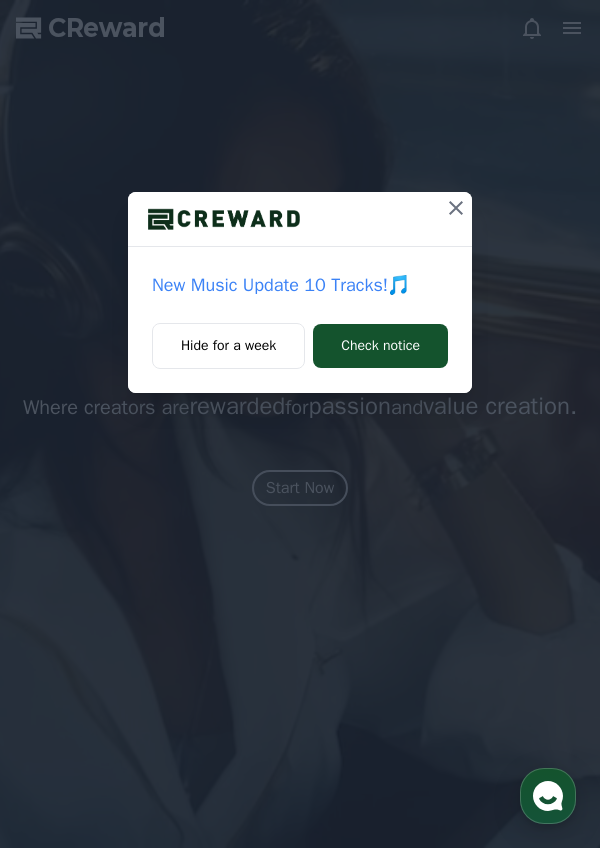 click 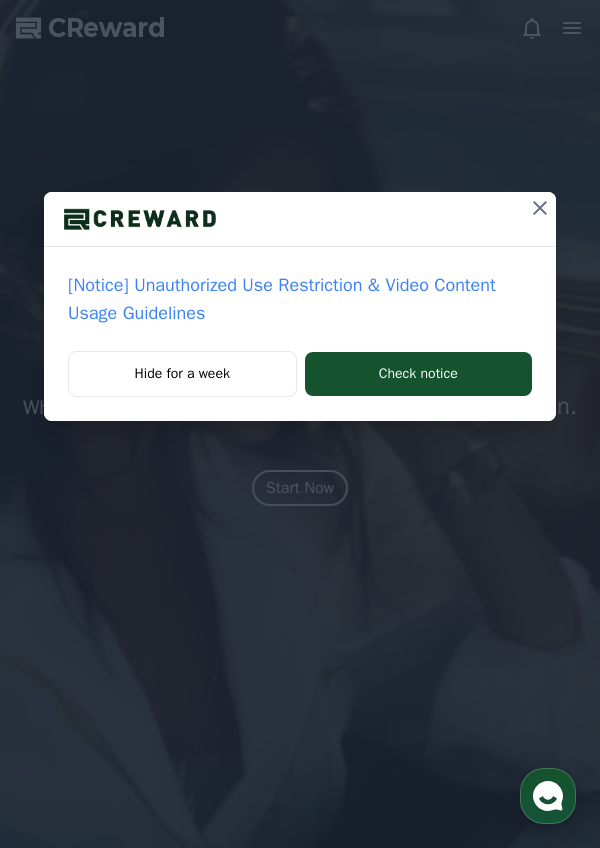 click 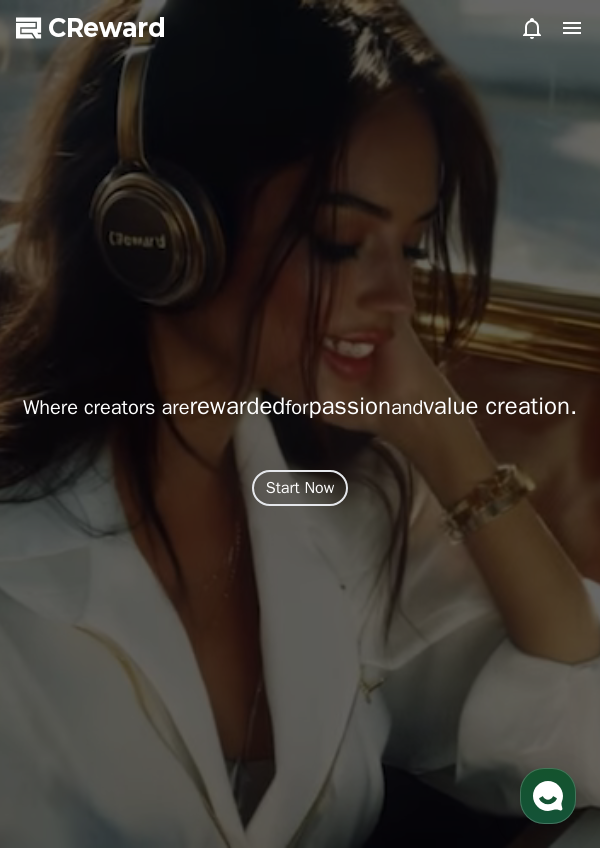 click on "Start Now" at bounding box center [300, 488] 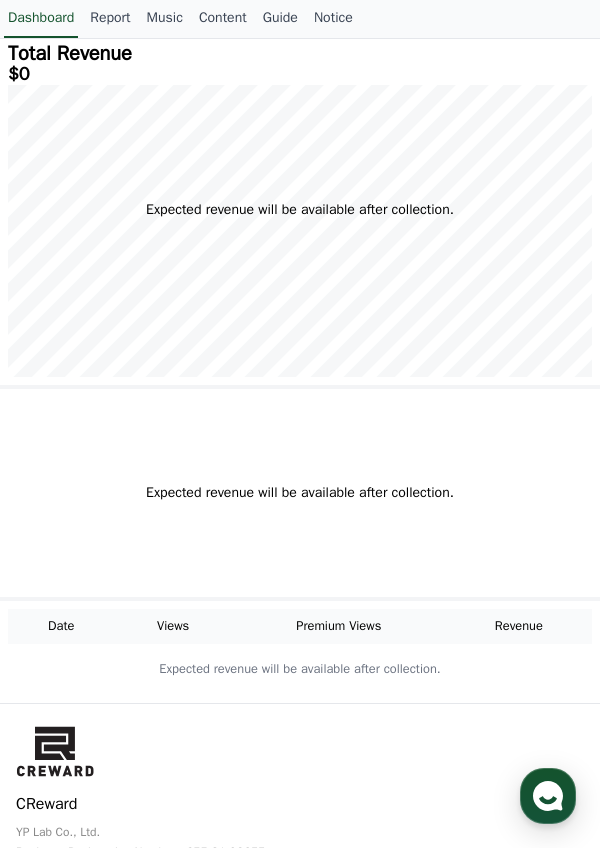 scroll, scrollTop: 0, scrollLeft: 0, axis: both 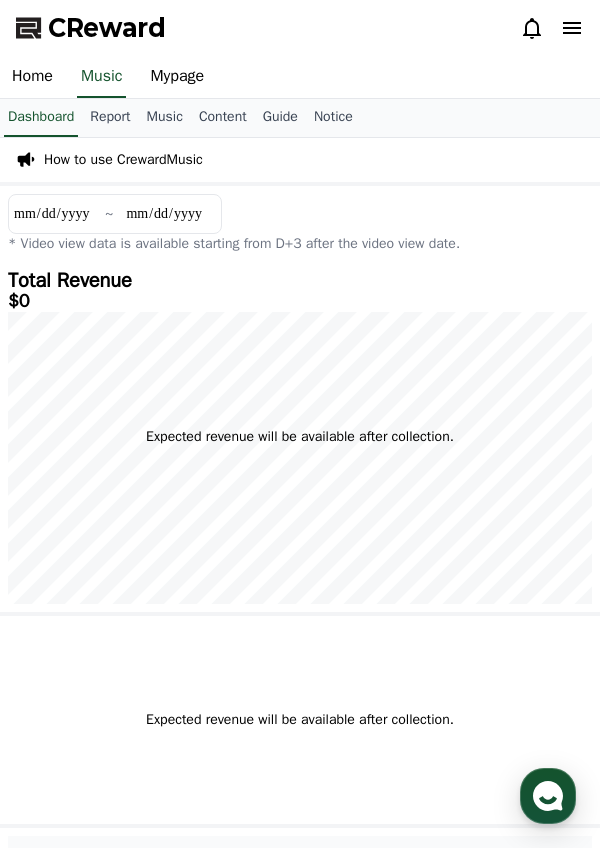 click on "Report" at bounding box center (110, 118) 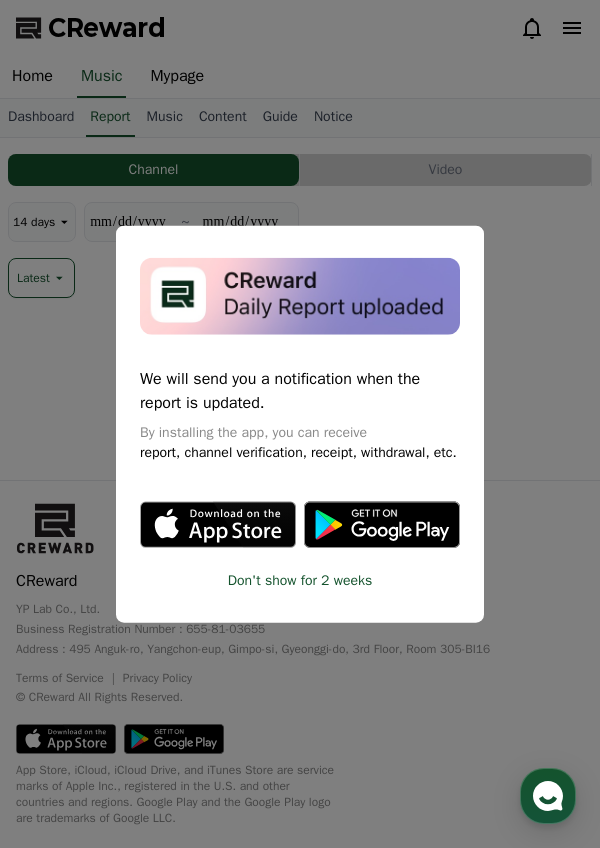 click at bounding box center [300, 424] 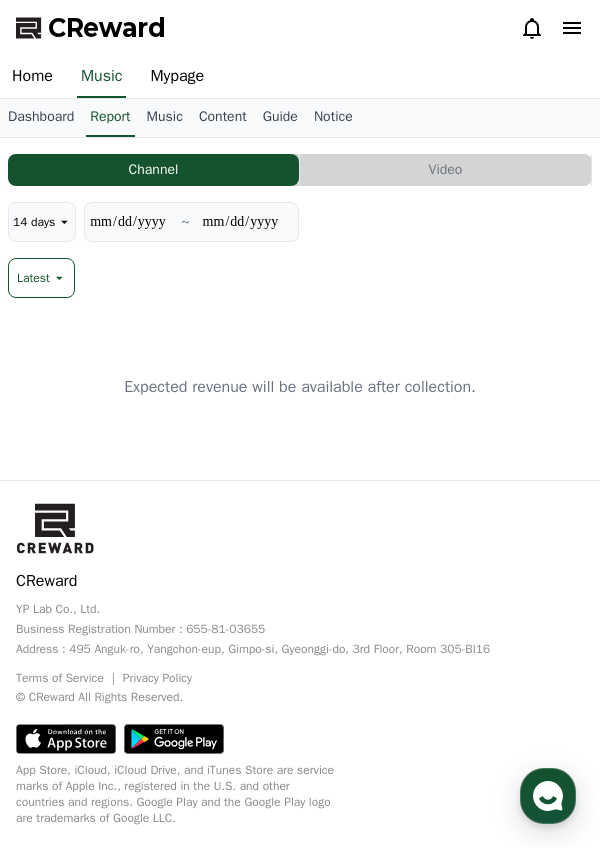 click on "Mypage" at bounding box center (177, 77) 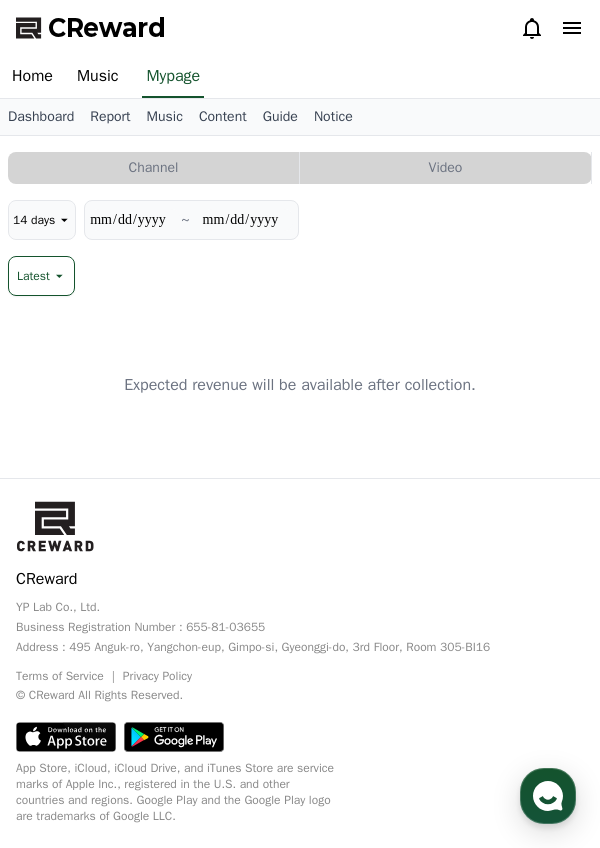select on "**********" 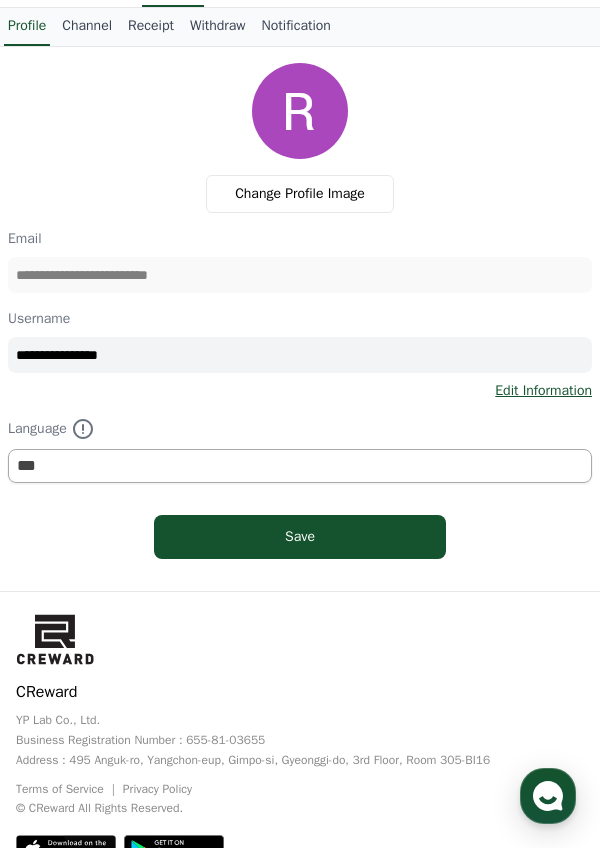 scroll, scrollTop: 0, scrollLeft: 0, axis: both 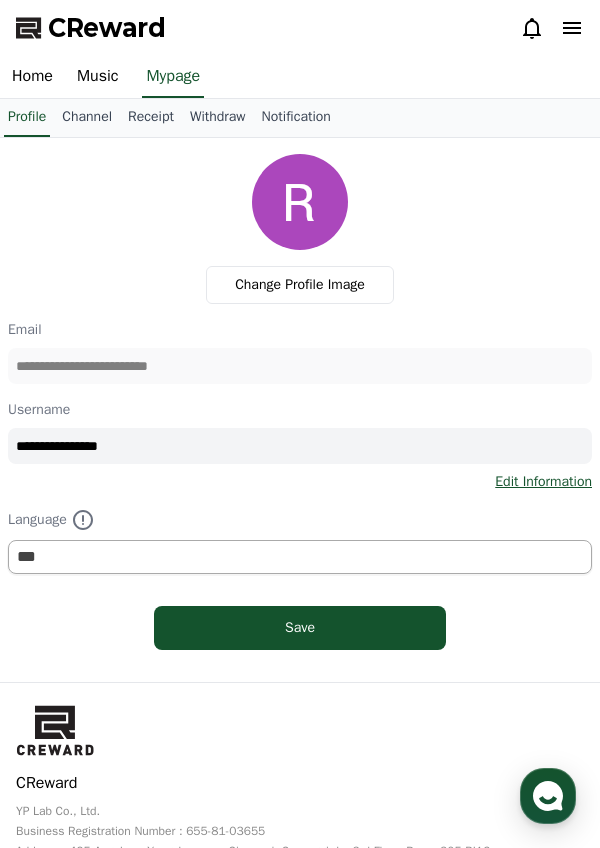 click on "Channel" at bounding box center [87, 118] 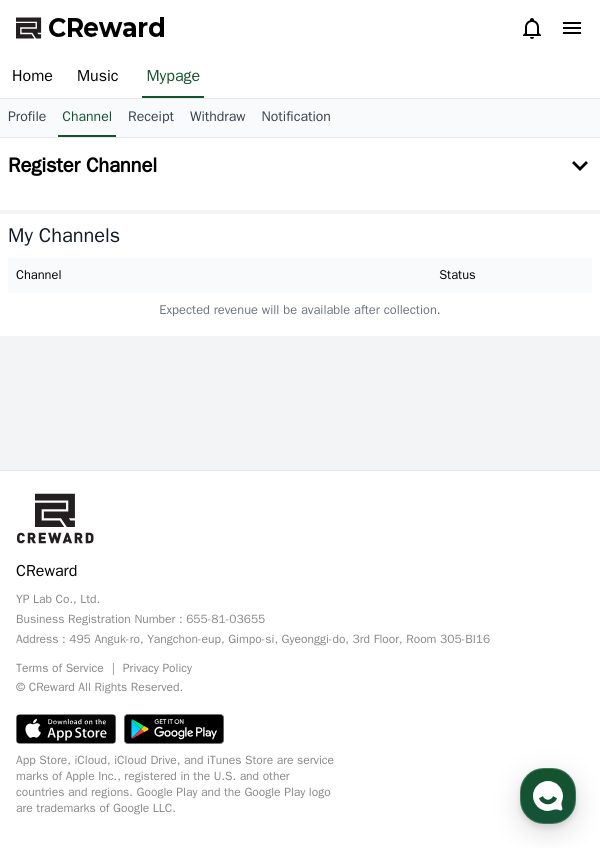 scroll, scrollTop: 11, scrollLeft: 0, axis: vertical 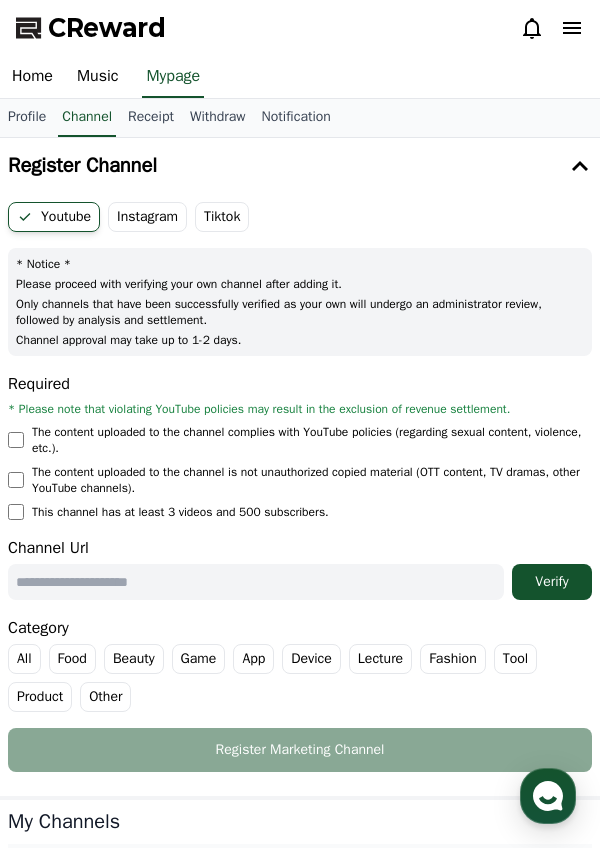 click at bounding box center [256, 582] 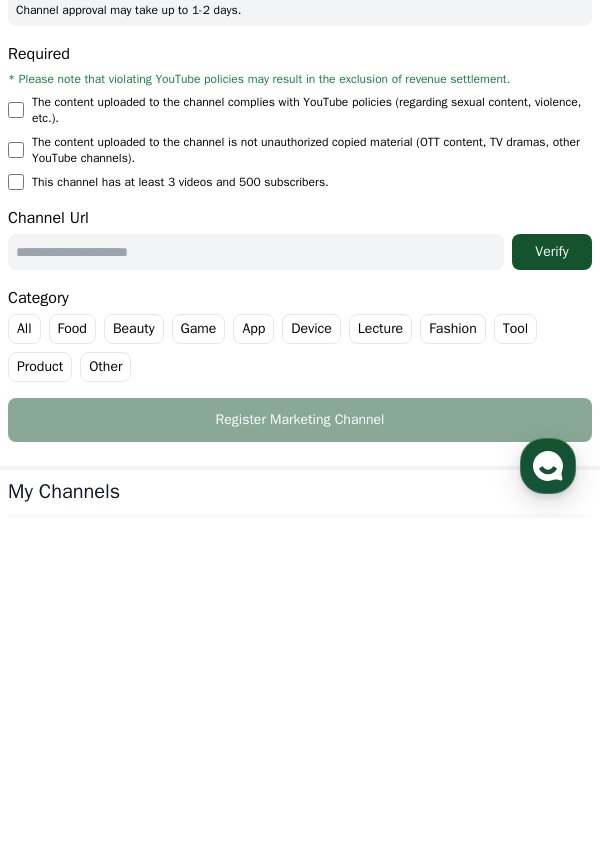 click on "Other" at bounding box center [105, 697] 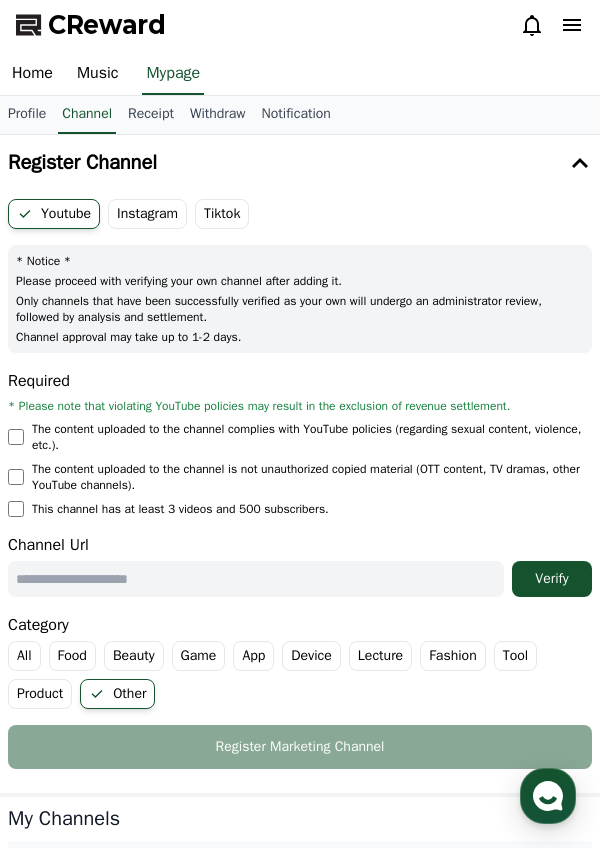 click at bounding box center [256, 579] 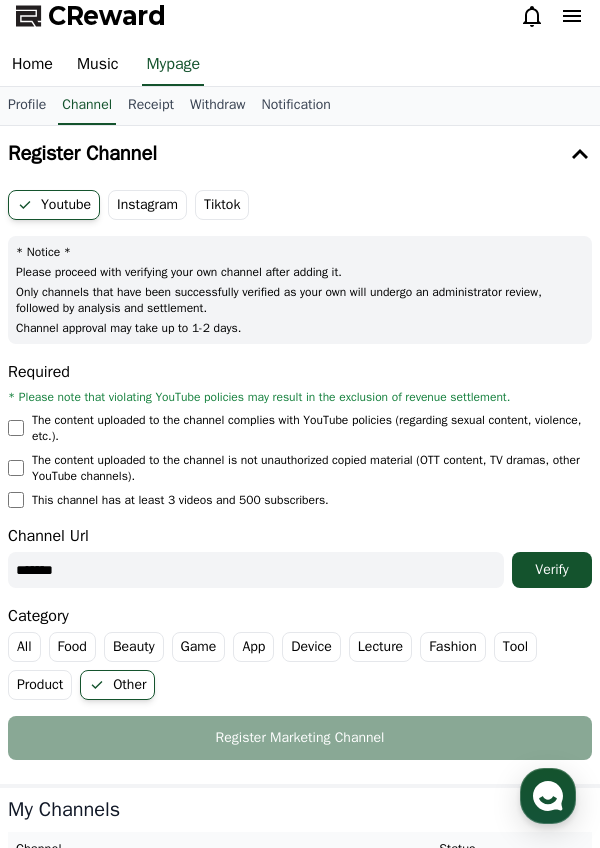 scroll, scrollTop: 0, scrollLeft: 0, axis: both 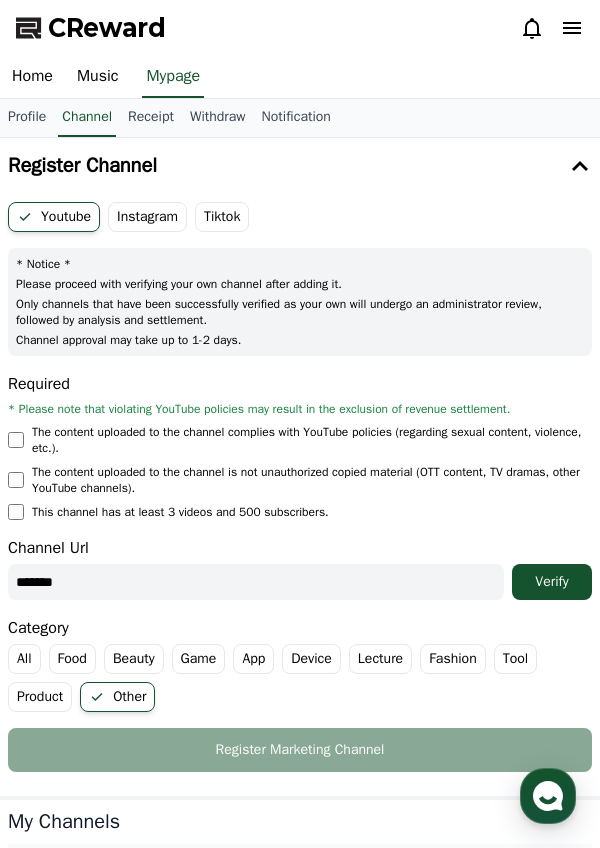 click on "Instagram" at bounding box center [147, 217] 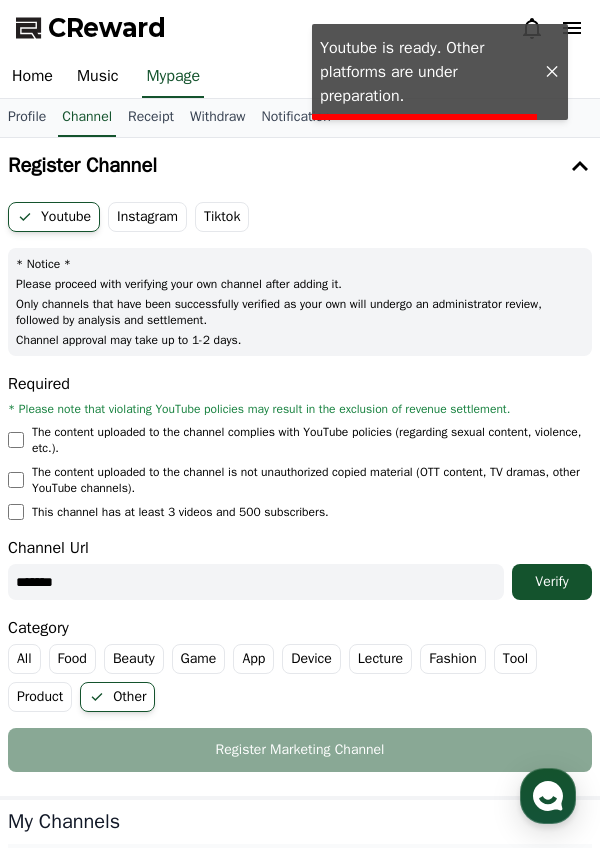 click on "Tiktok" at bounding box center [222, 217] 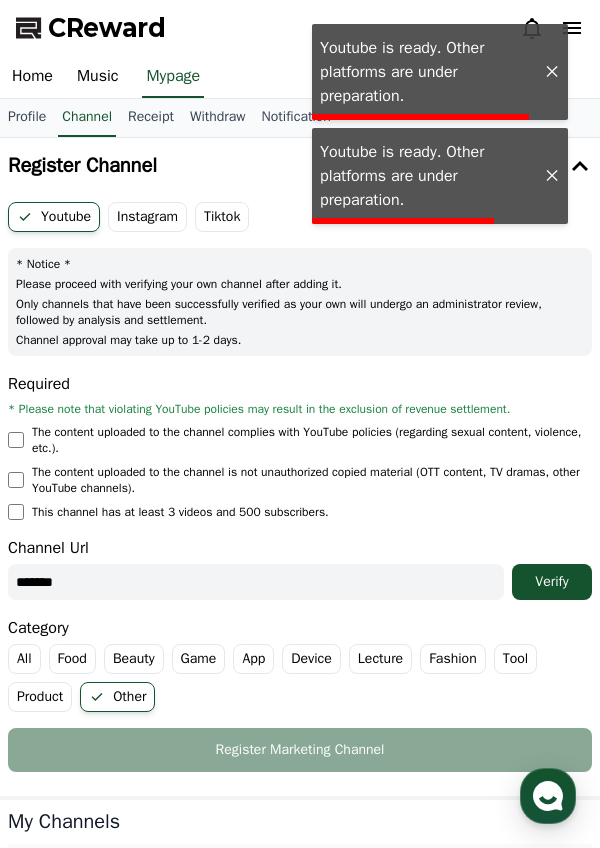 click on "Tiktok" at bounding box center (222, 217) 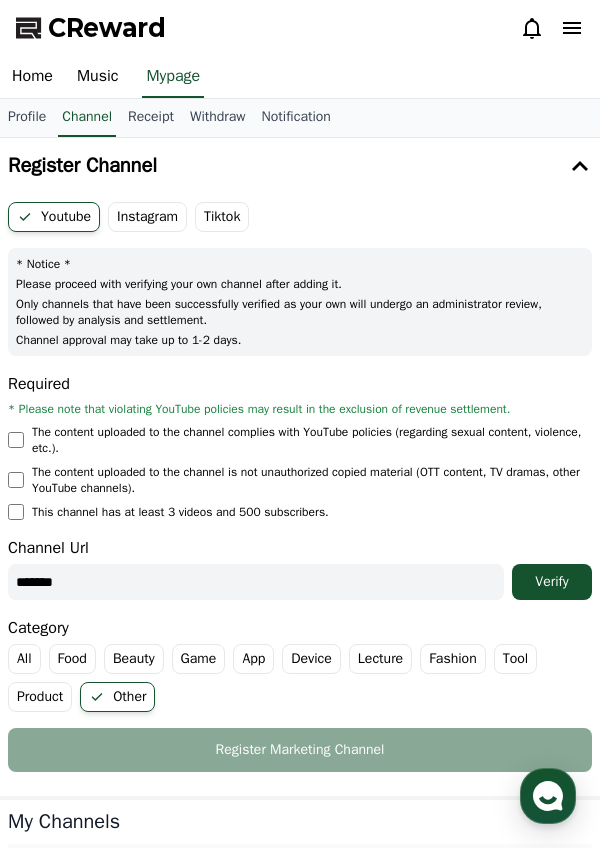 click on "*******" at bounding box center (256, 582) 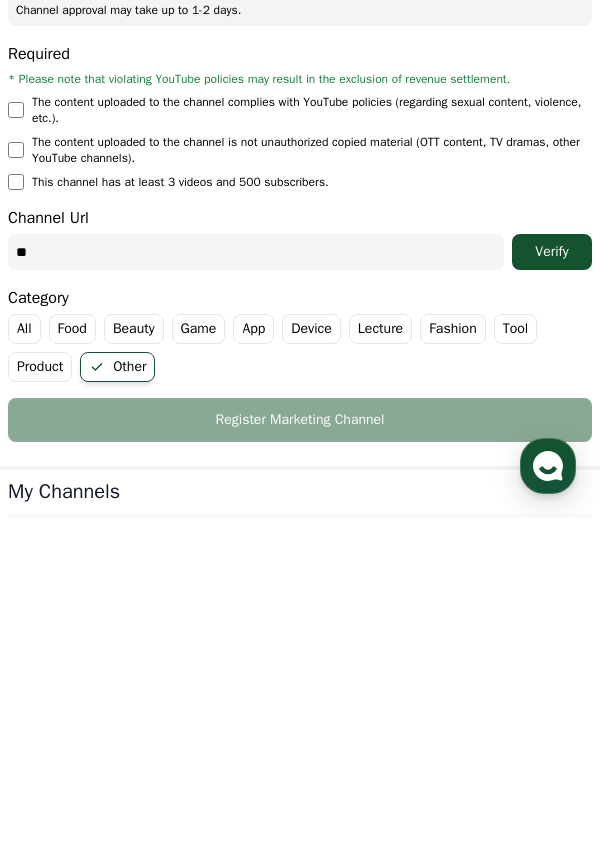 type on "*" 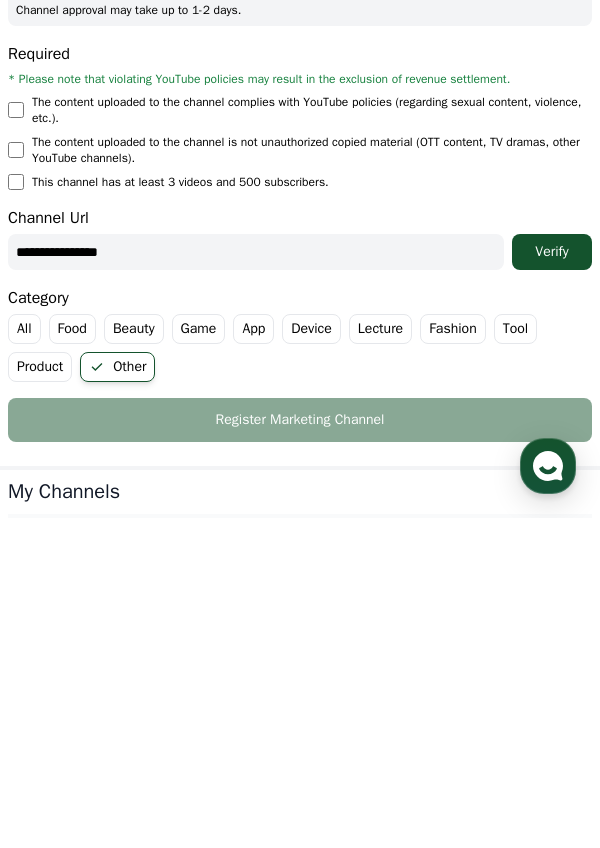 click on "Verify" at bounding box center (552, 582) 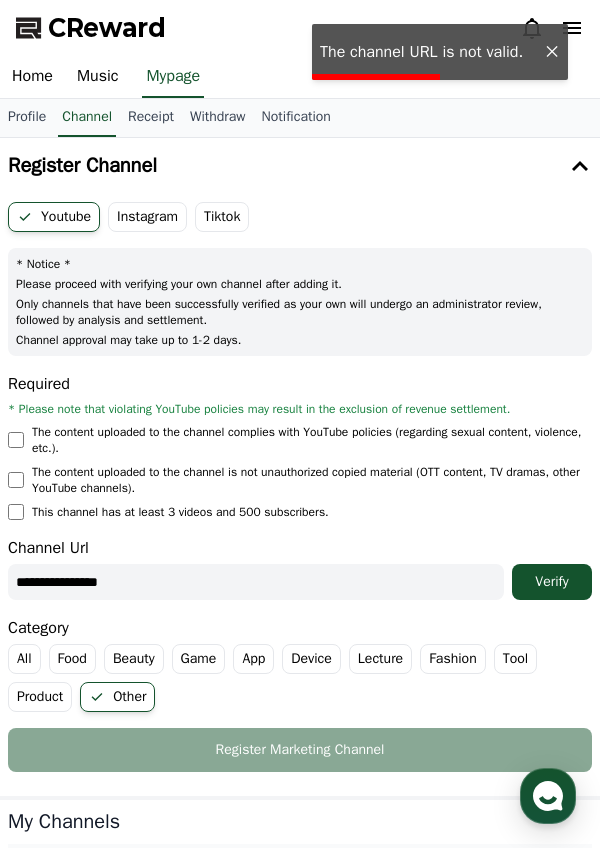 click on "Verify" at bounding box center (552, 582) 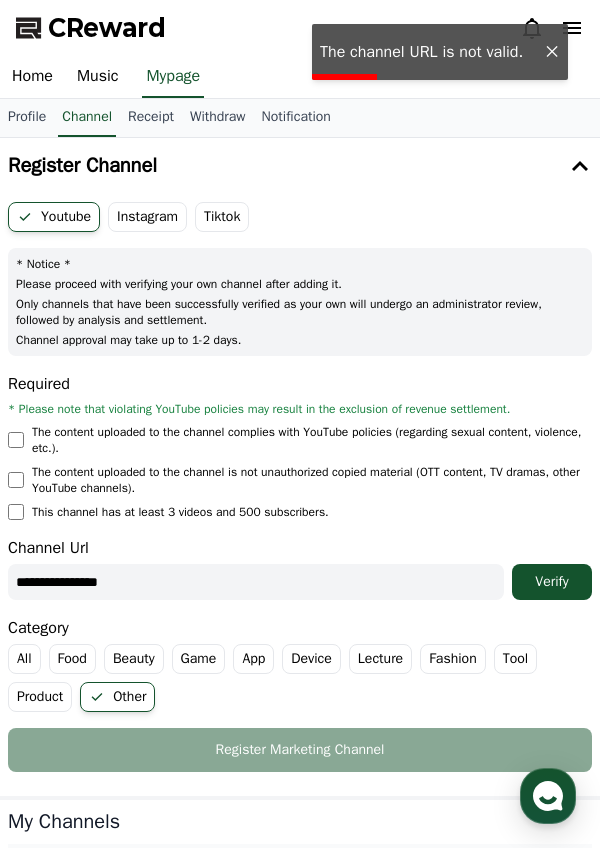 click on "**********" at bounding box center (256, 582) 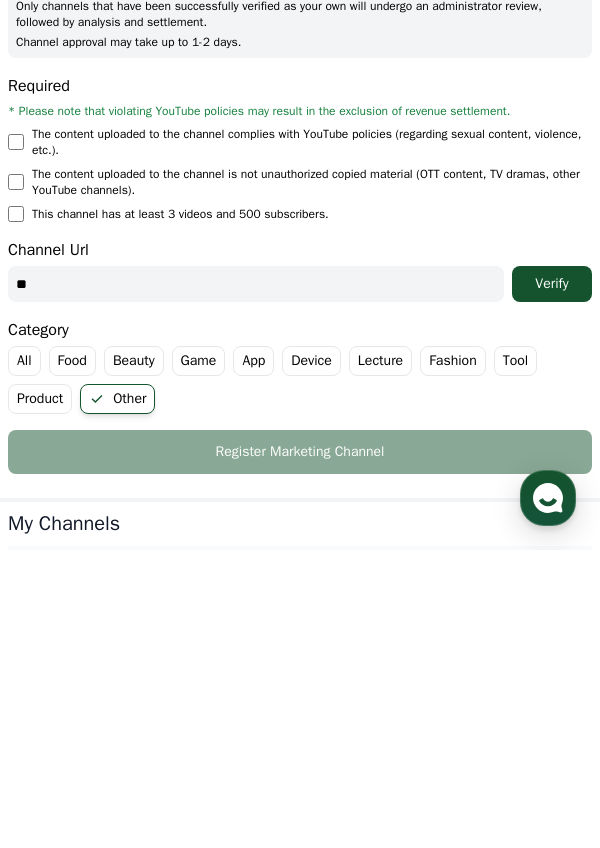 type on "*" 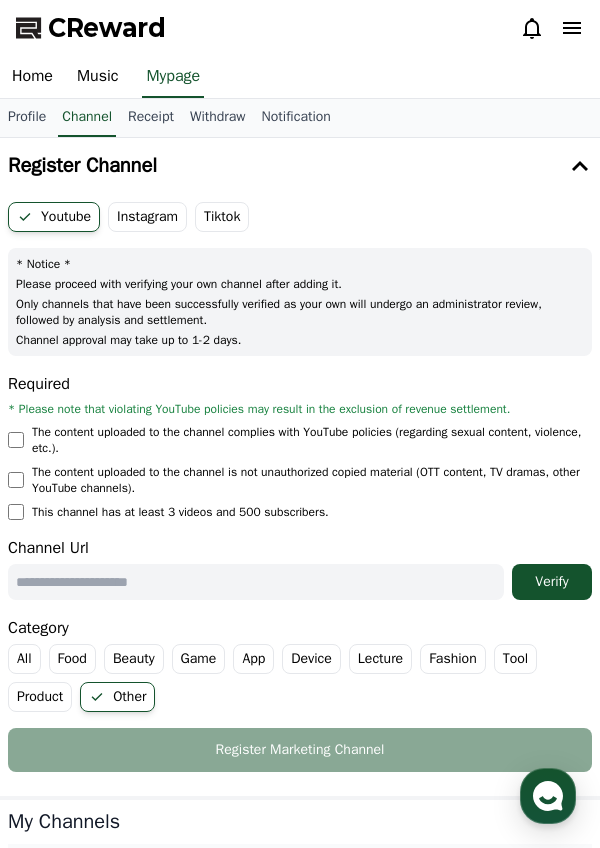 click on "Please proceed with verifying your own channel after adding it." at bounding box center (300, 284) 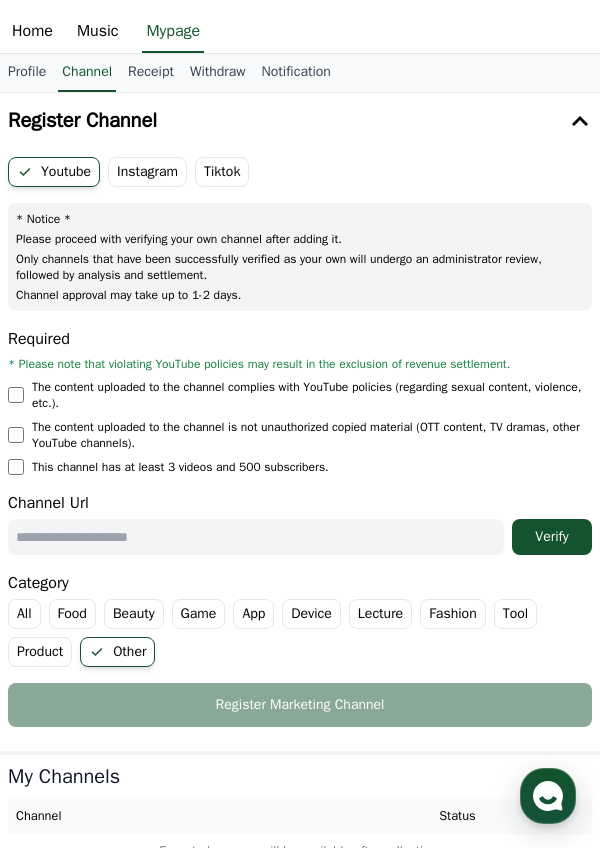 scroll, scrollTop: 108, scrollLeft: 0, axis: vertical 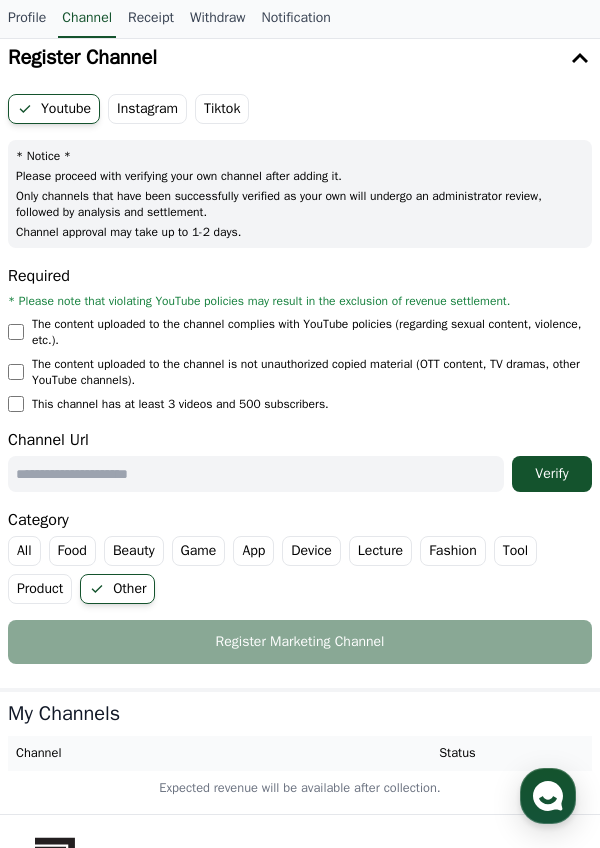 click at bounding box center [256, 474] 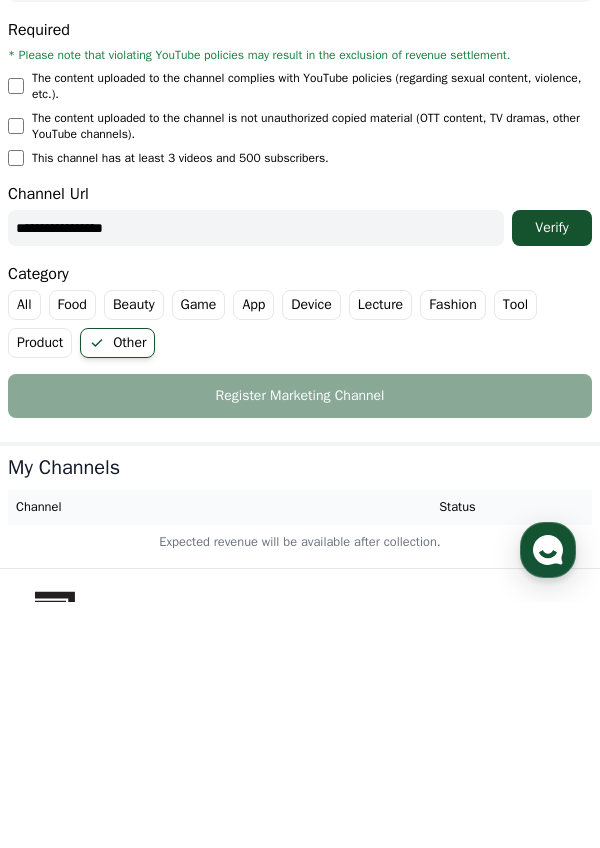 type on "**********" 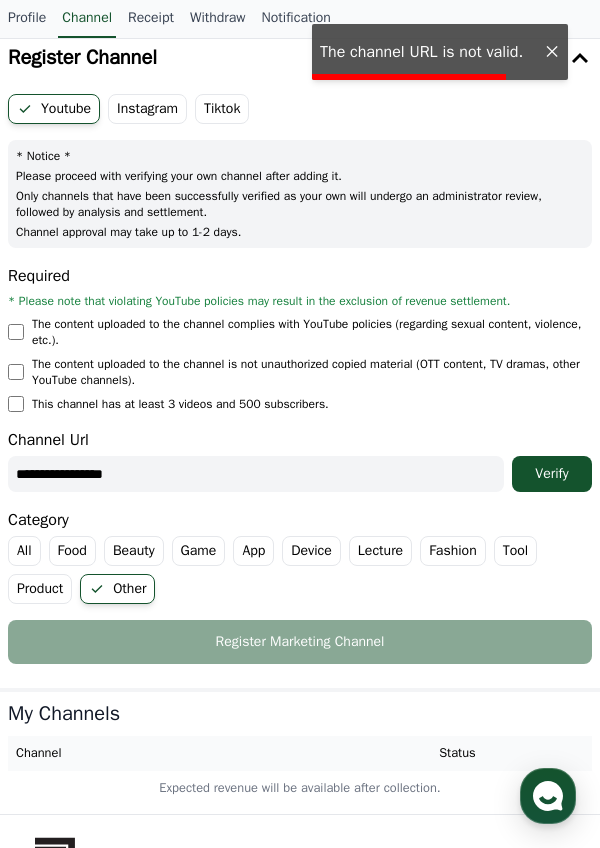 click on "Register Channel" at bounding box center (300, 58) 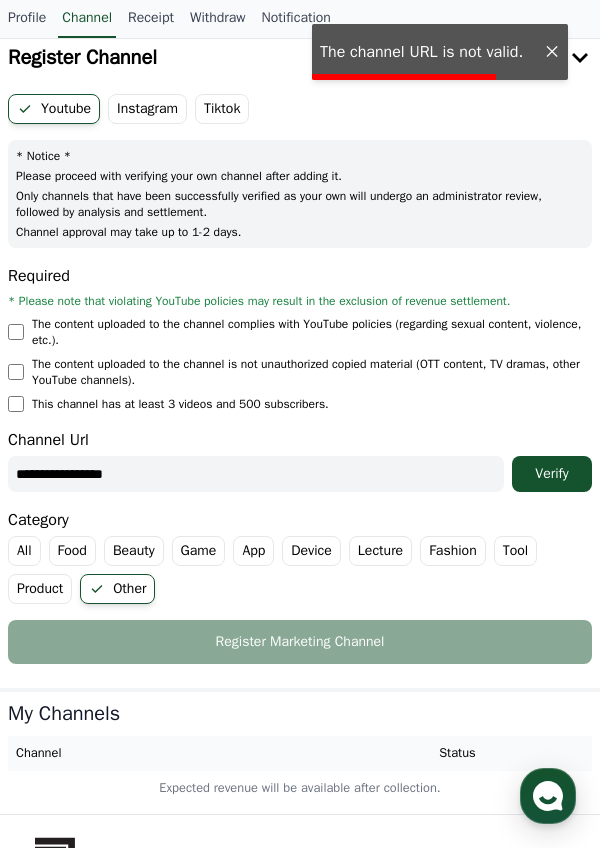scroll, scrollTop: 64, scrollLeft: 0, axis: vertical 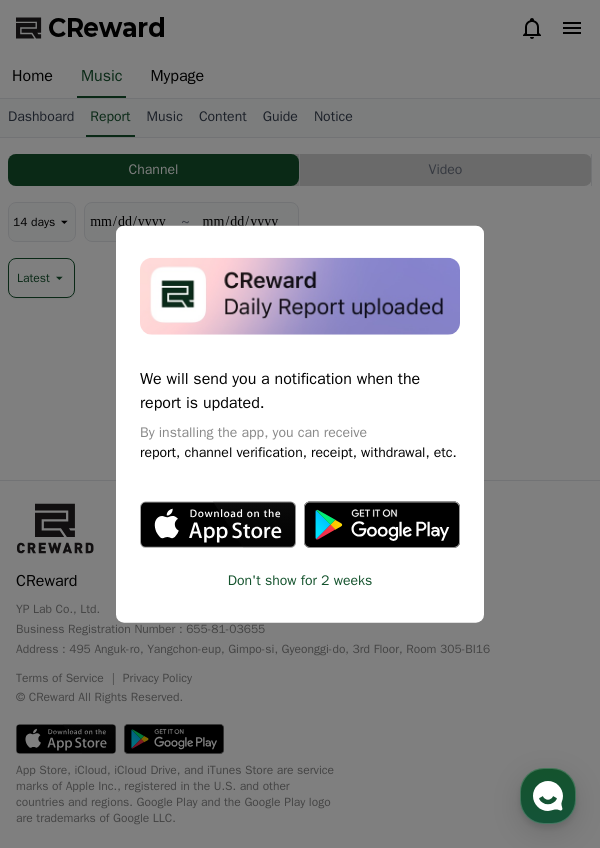 click on "Don't show for 2 weeks" at bounding box center [300, 580] 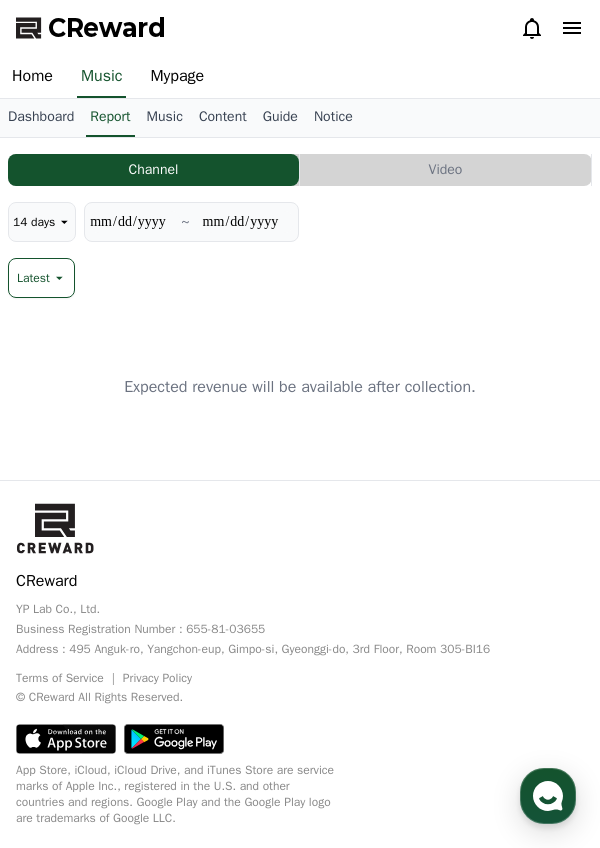 click on "Music" at bounding box center [165, 118] 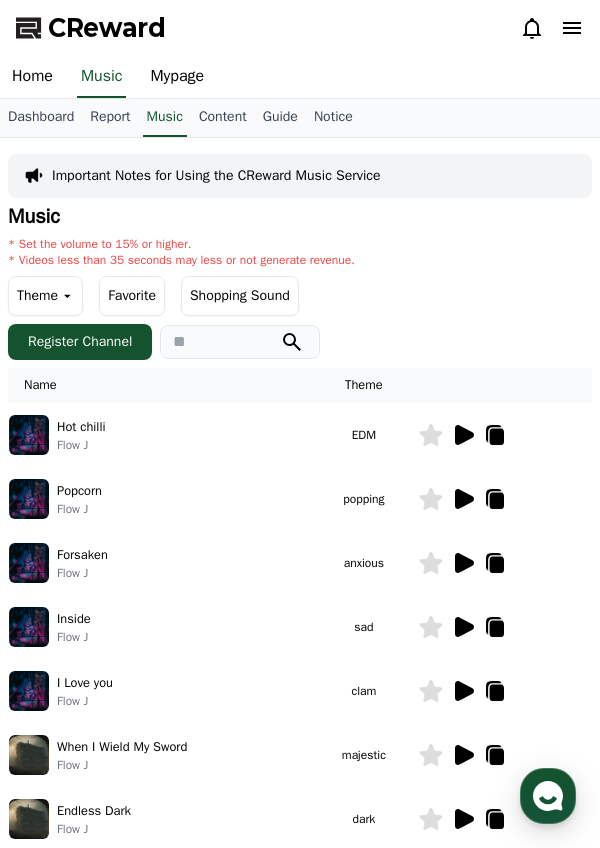 click on "Mypage" at bounding box center [177, 77] 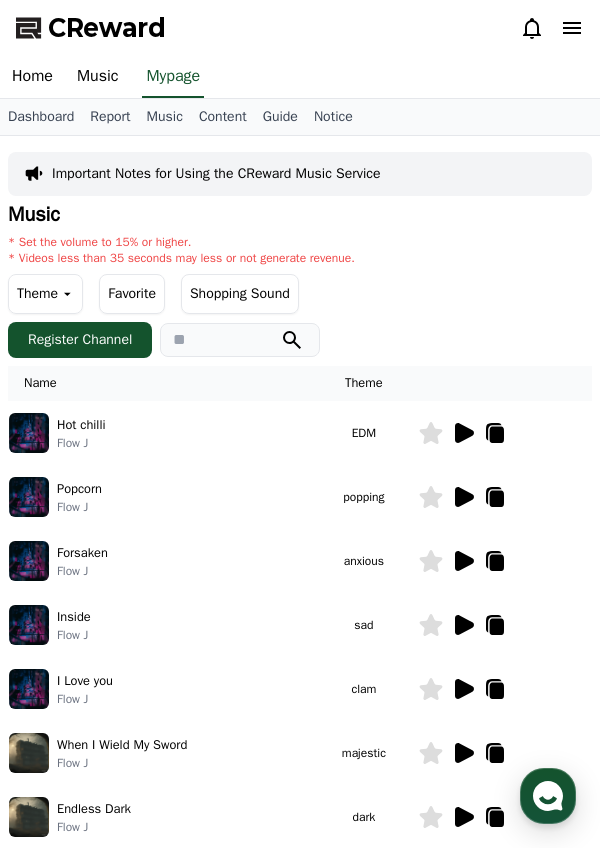 select on "**********" 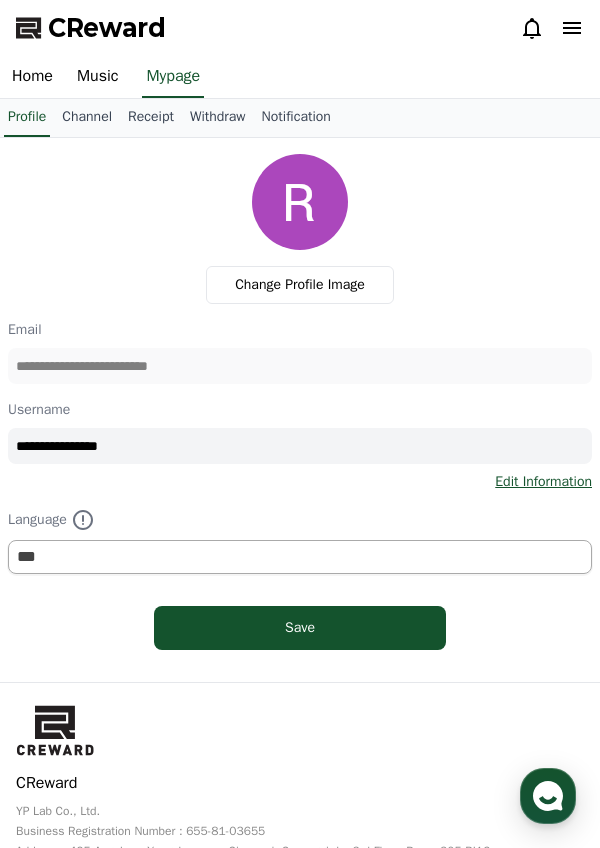 click on "Profile" at bounding box center (27, 118) 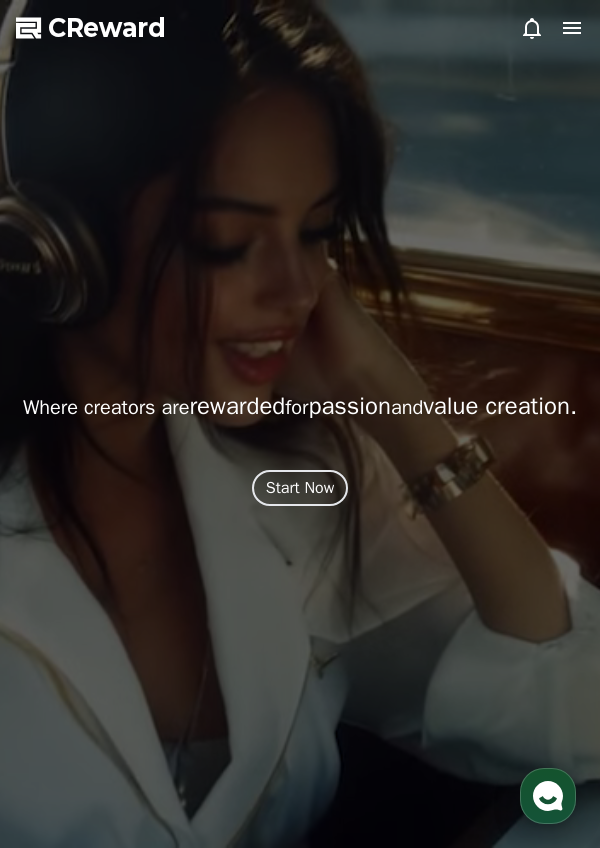 select on "**********" 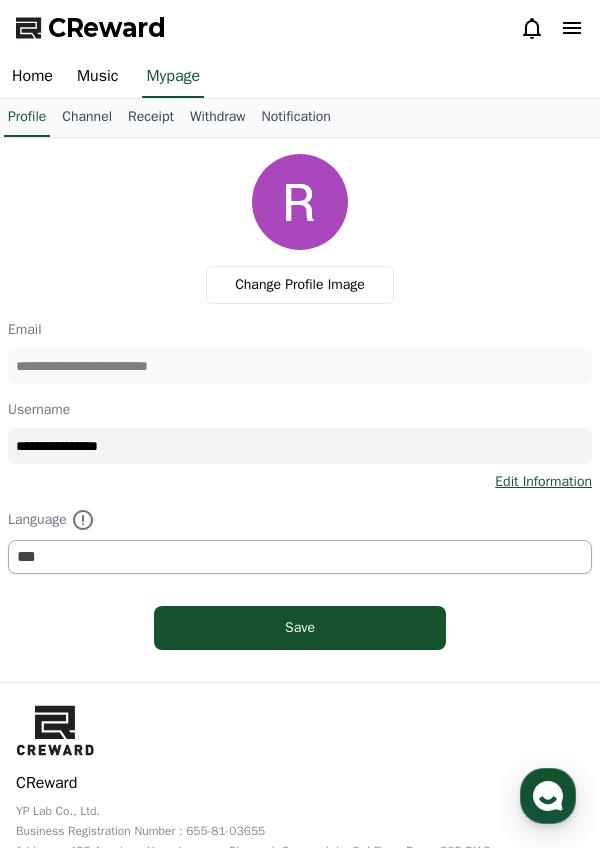 click on "Music" at bounding box center (98, 77) 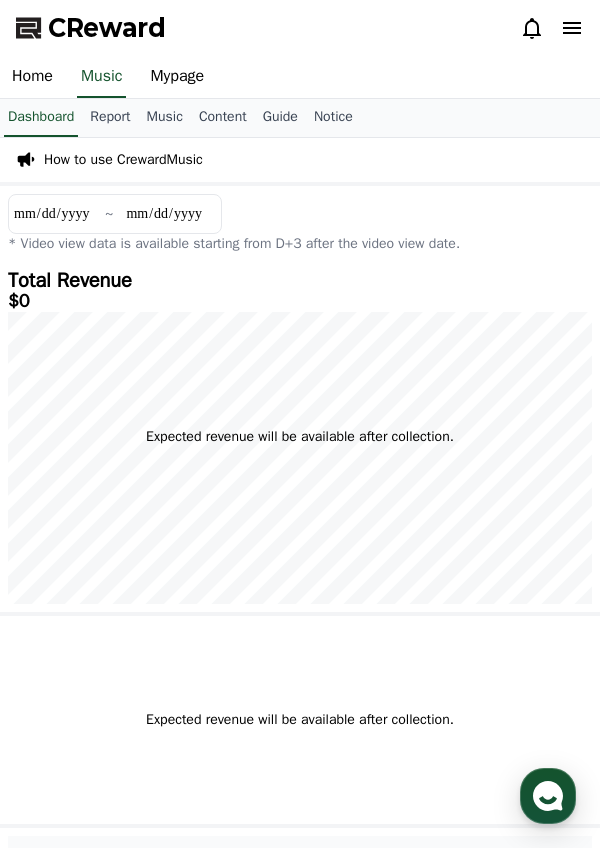 click on "Report" at bounding box center [110, 118] 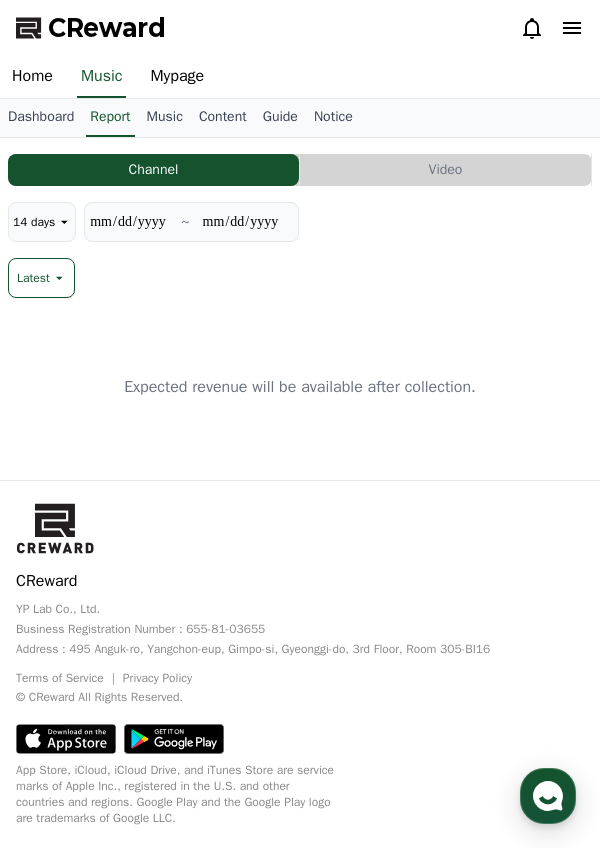 click on "Dashboard" at bounding box center [41, 118] 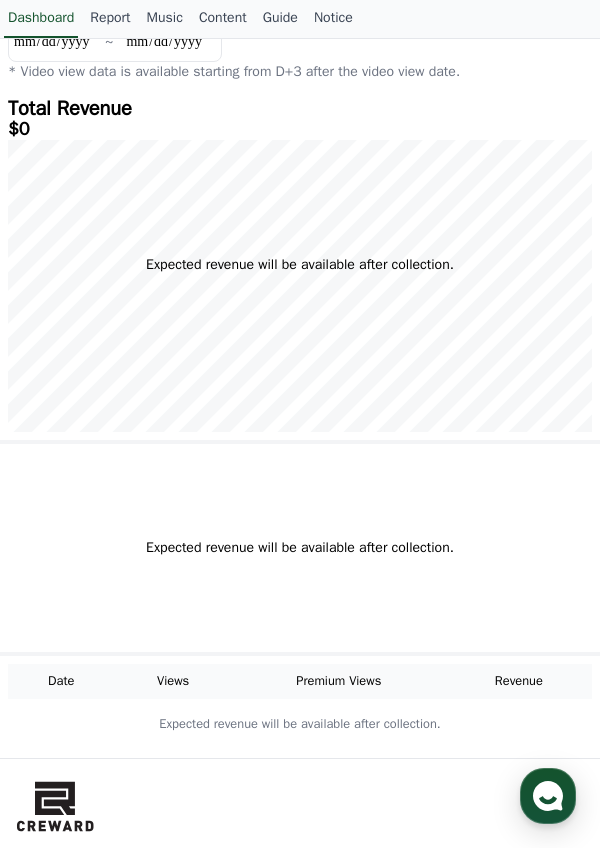 scroll, scrollTop: 0, scrollLeft: 0, axis: both 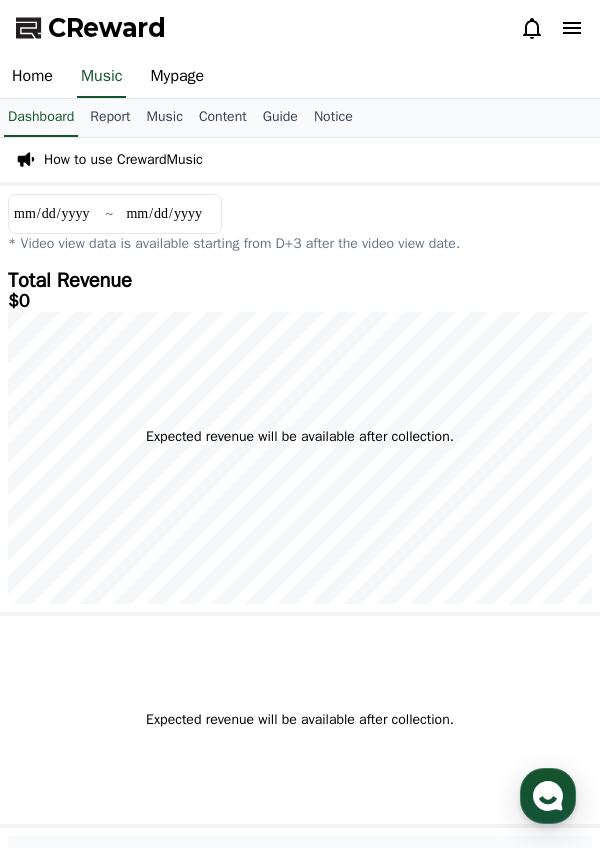 click on "Report" at bounding box center (110, 118) 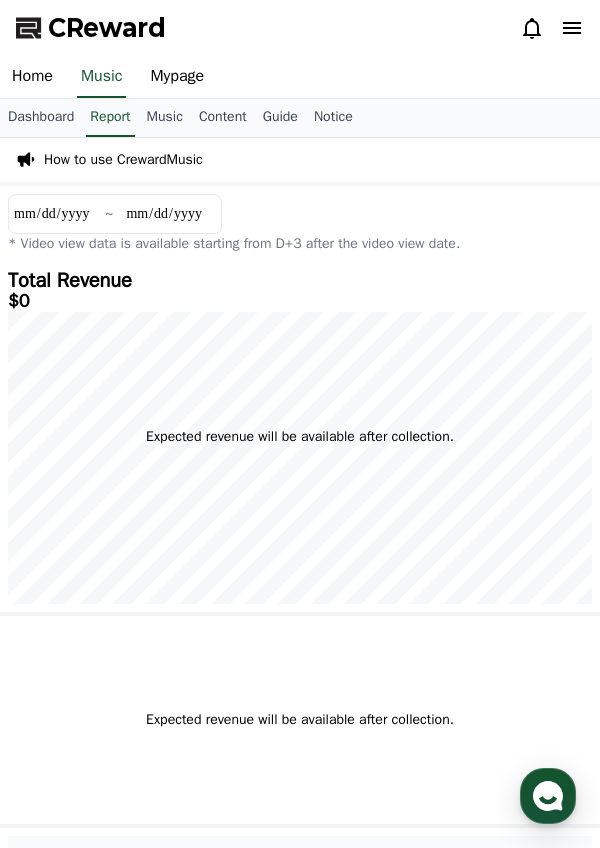 click on "Music" at bounding box center [165, 118] 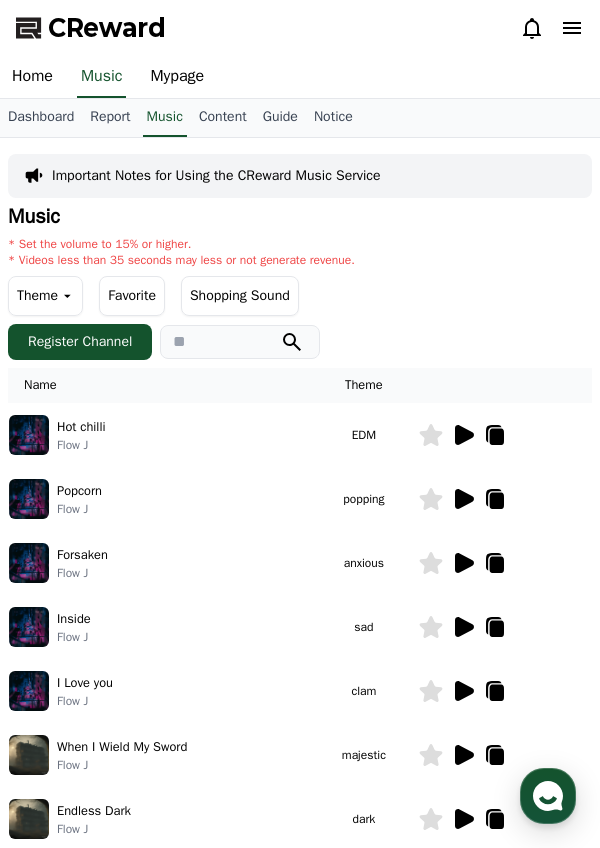 click on "Content" at bounding box center (223, 118) 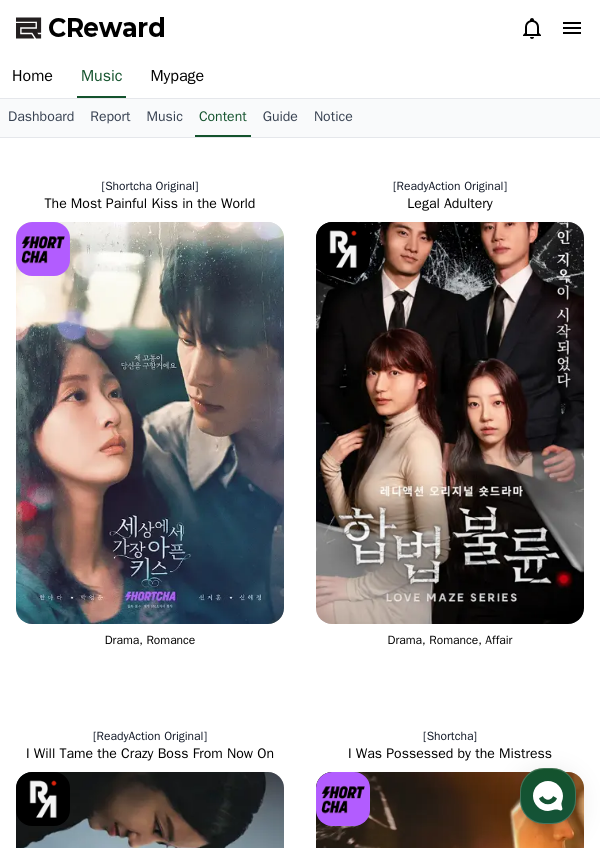 click on "Guide" at bounding box center [280, 118] 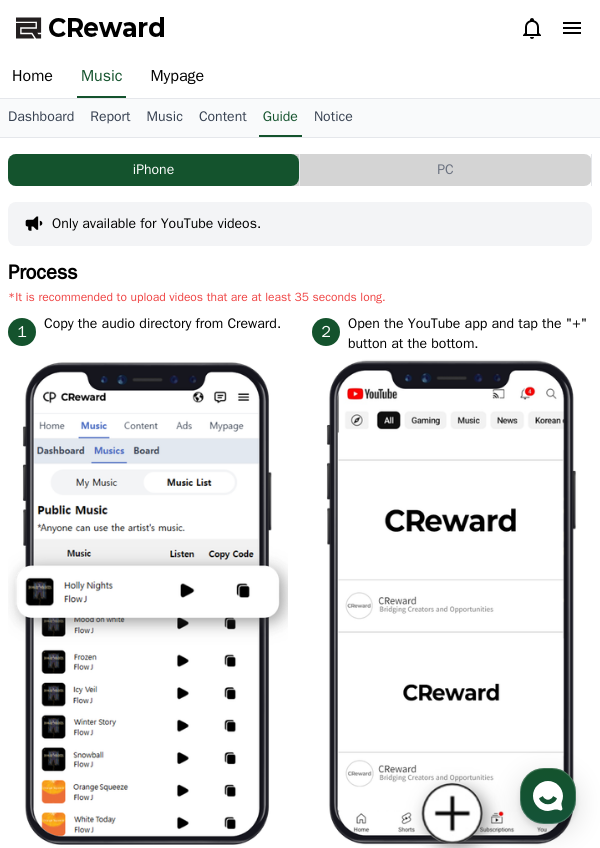 click on "Only available for YouTube videos." at bounding box center (156, 224) 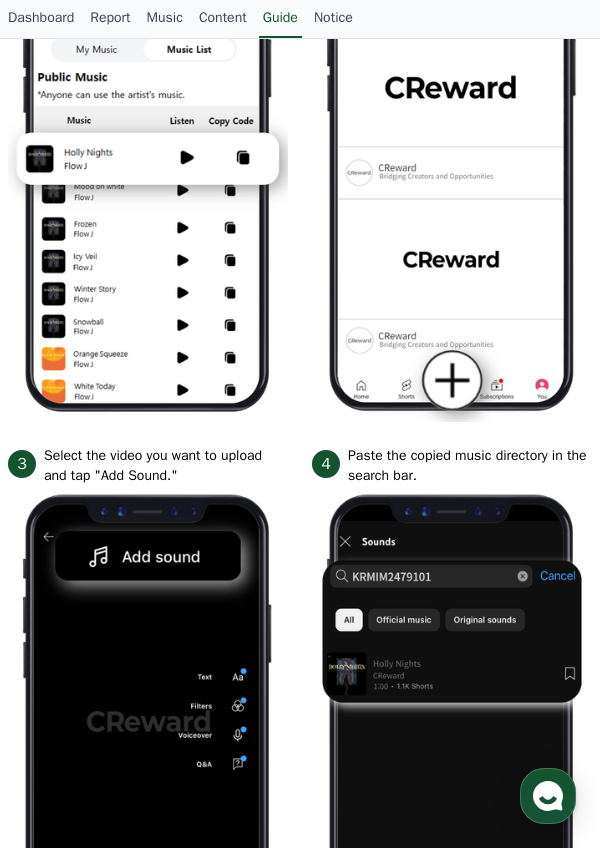 scroll, scrollTop: 0, scrollLeft: 0, axis: both 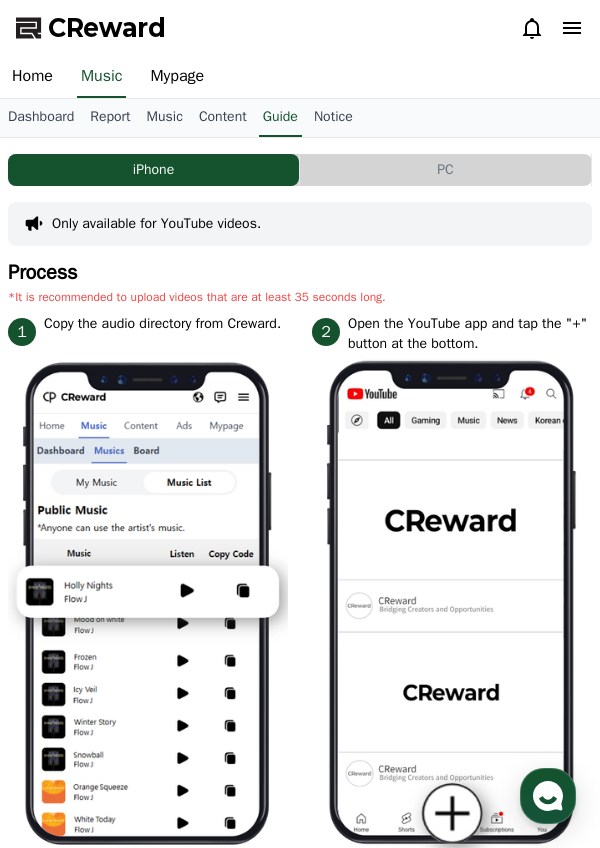 click on "Dashboard" at bounding box center (41, 118) 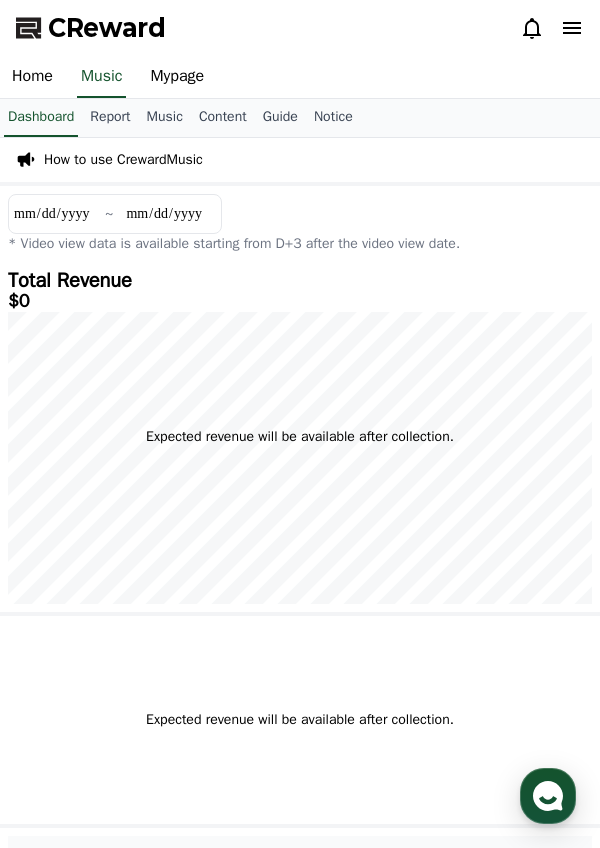 click on "Home" at bounding box center [32, 77] 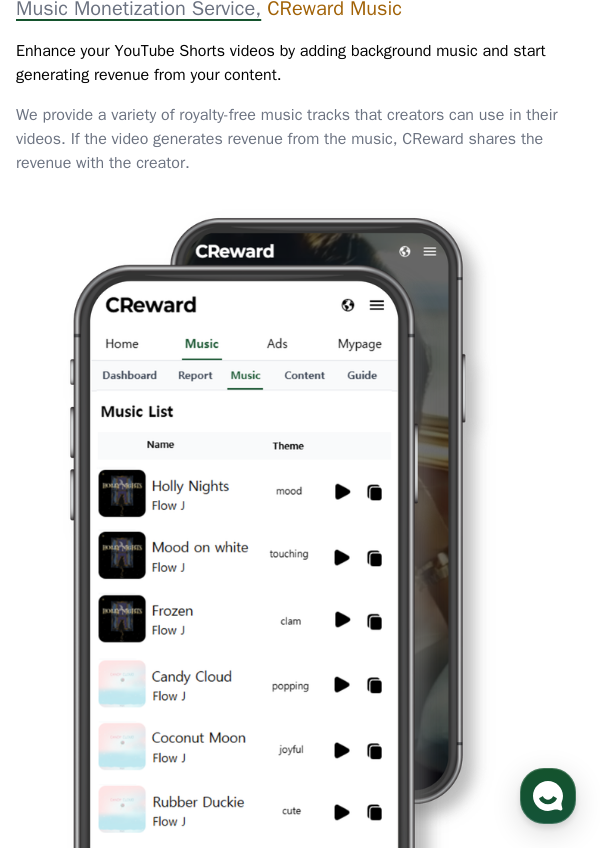 scroll, scrollTop: 0, scrollLeft: 0, axis: both 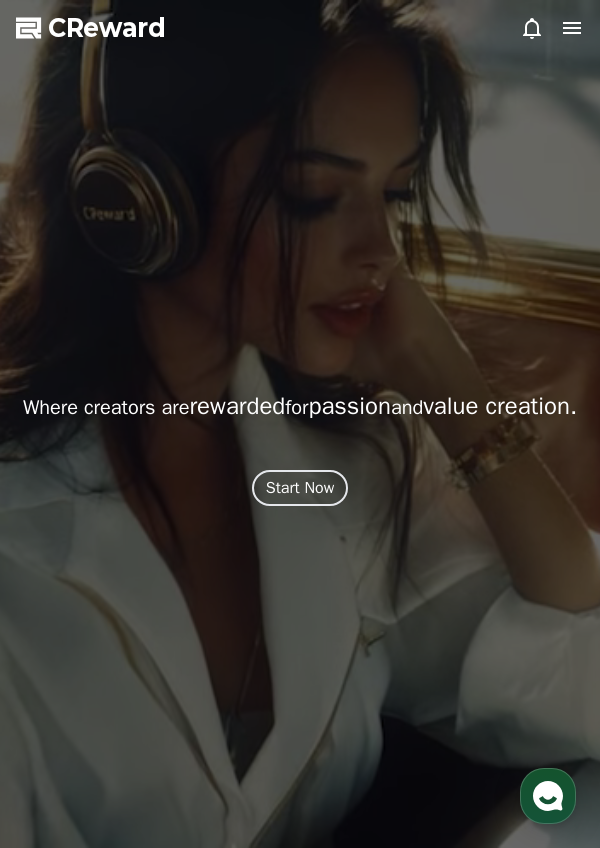 click on "Start Now" at bounding box center [300, 488] 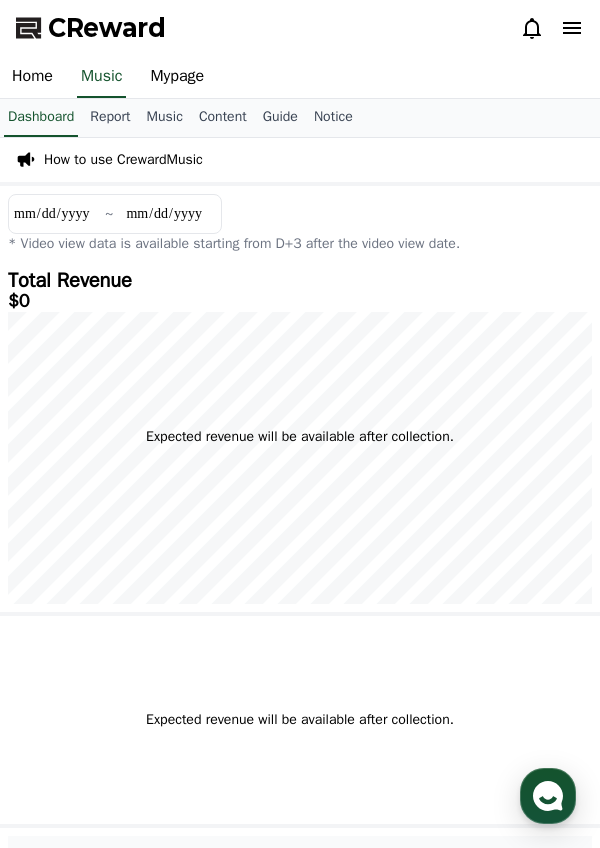 click 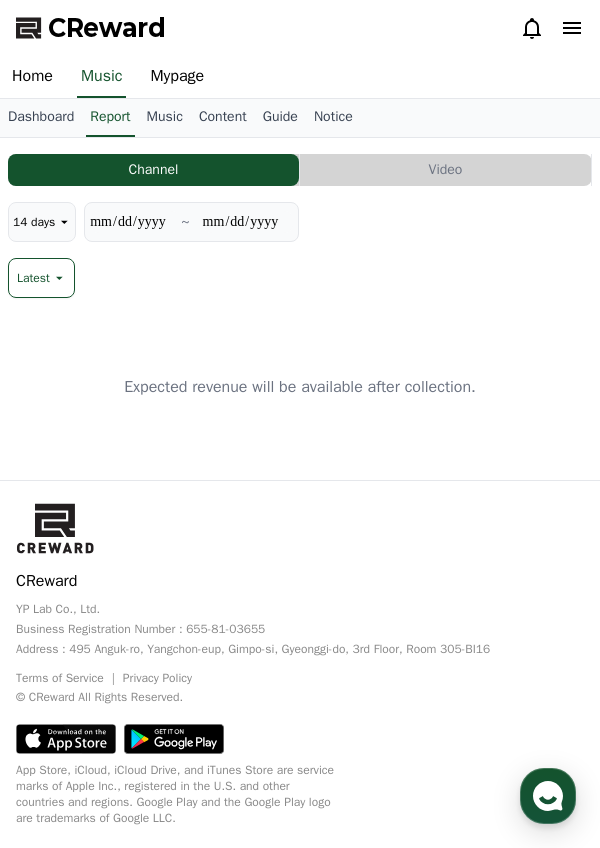 click on "Music" at bounding box center (165, 118) 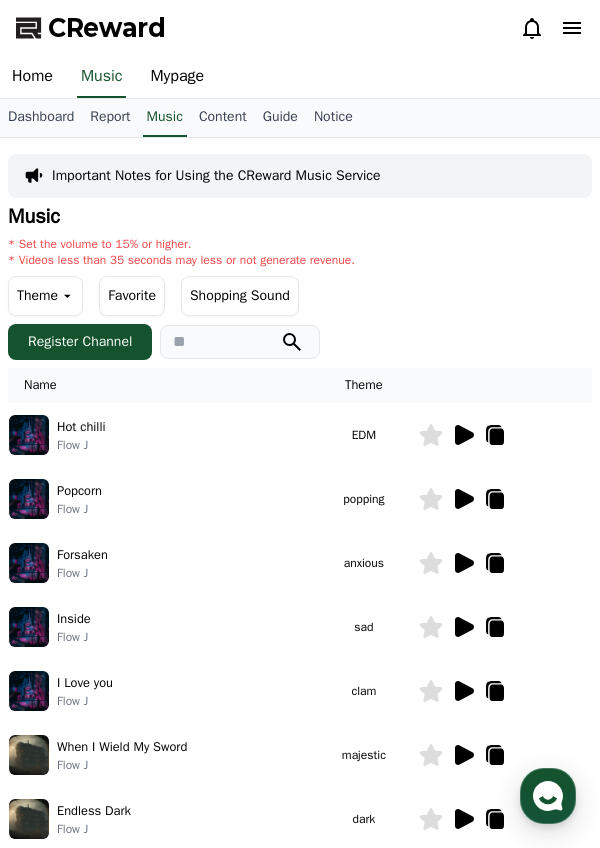 click on "Report" at bounding box center [110, 118] 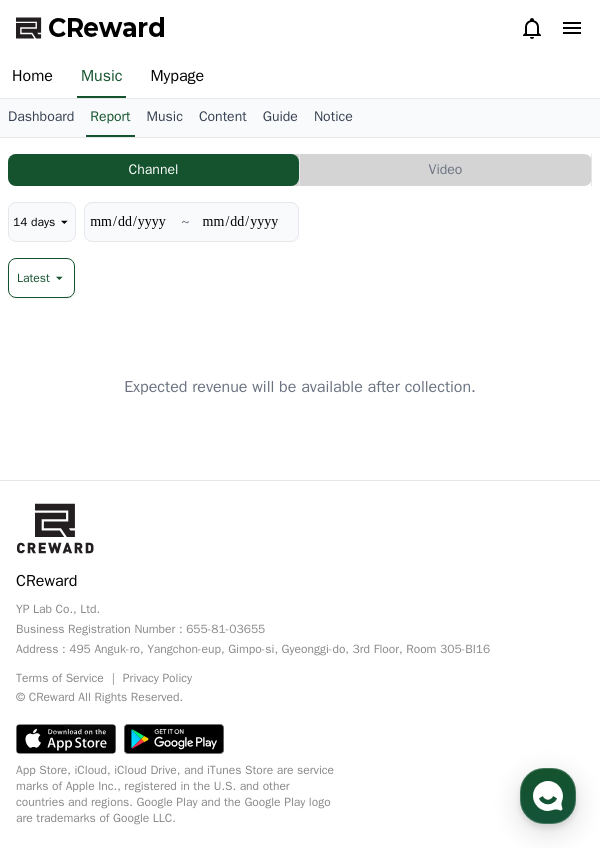 click on "Channel" at bounding box center [153, 170] 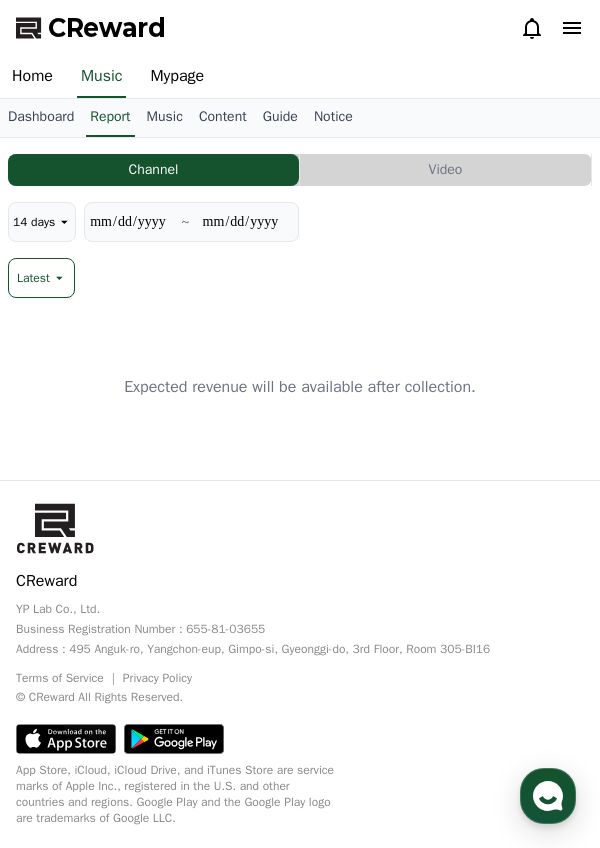 click on "Channel" at bounding box center [153, 170] 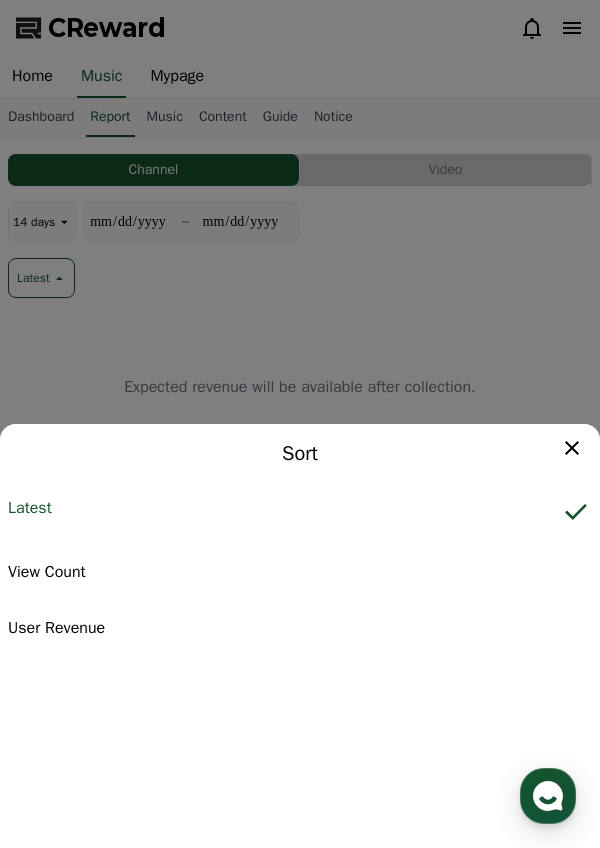 click at bounding box center (300, 424) 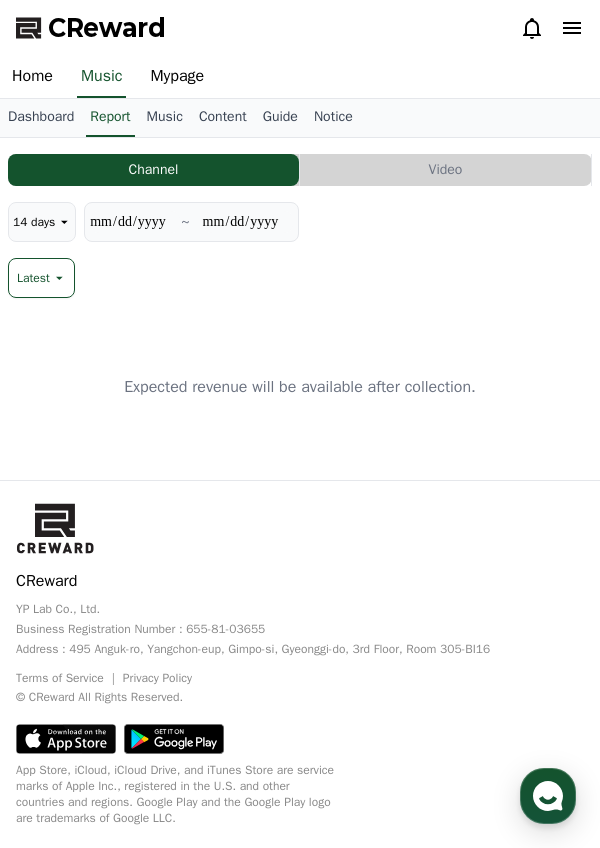 click on "Latest" at bounding box center (41, 278) 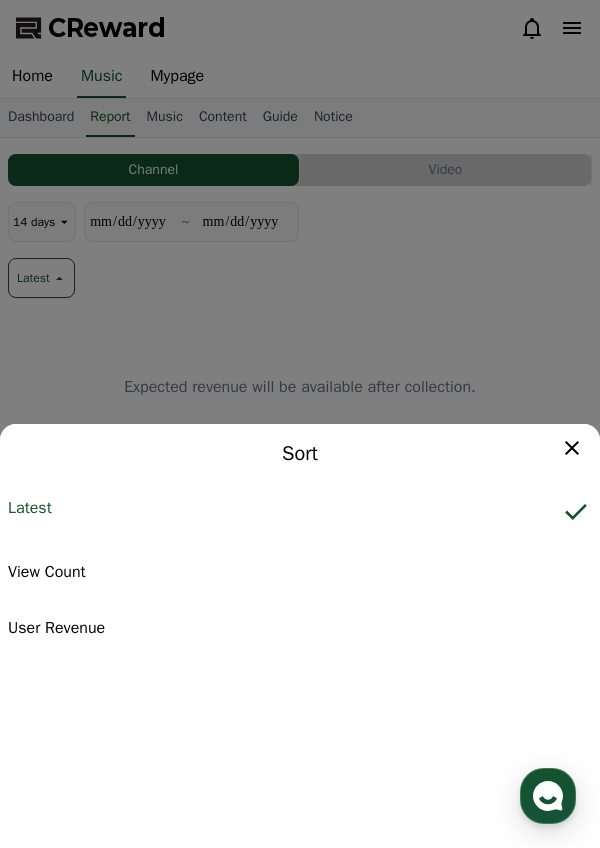 click at bounding box center [300, 424] 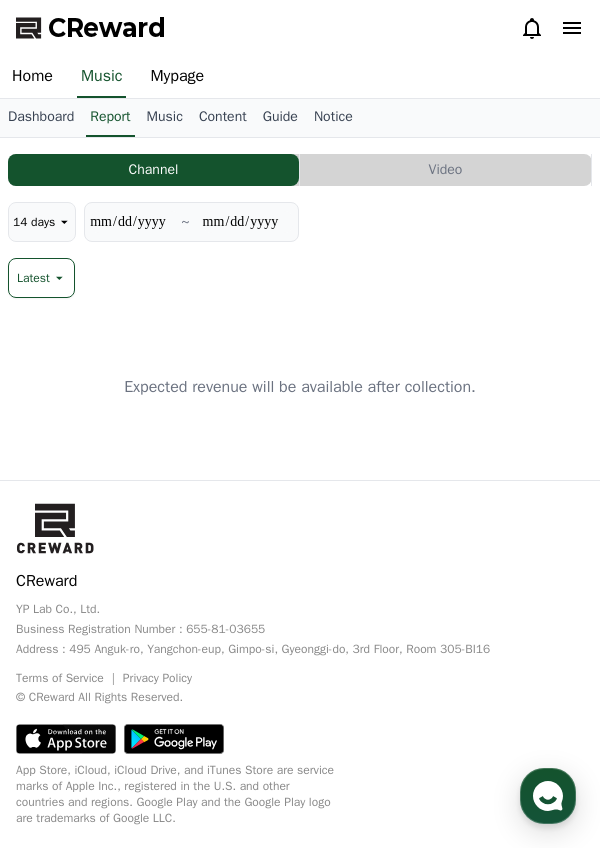 click on "Music" at bounding box center [165, 118] 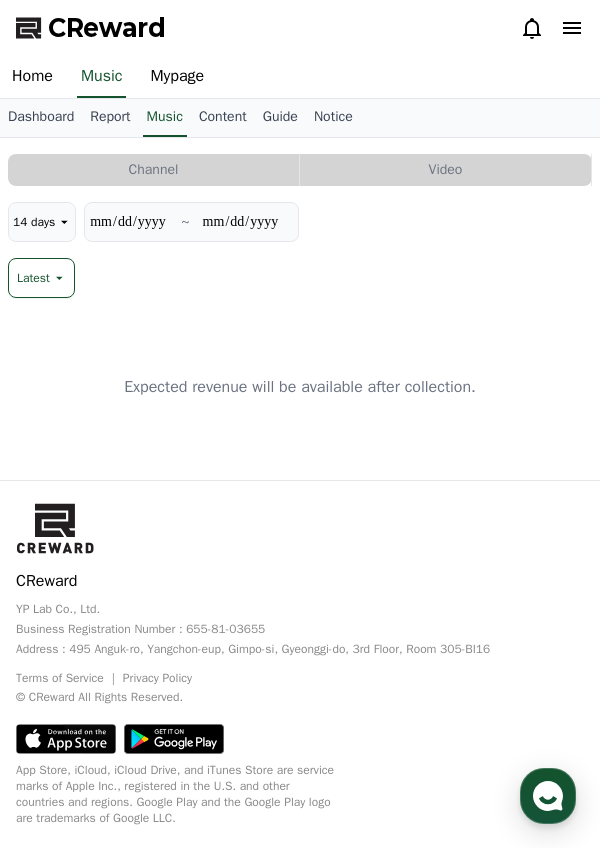 click on "Content" at bounding box center [223, 118] 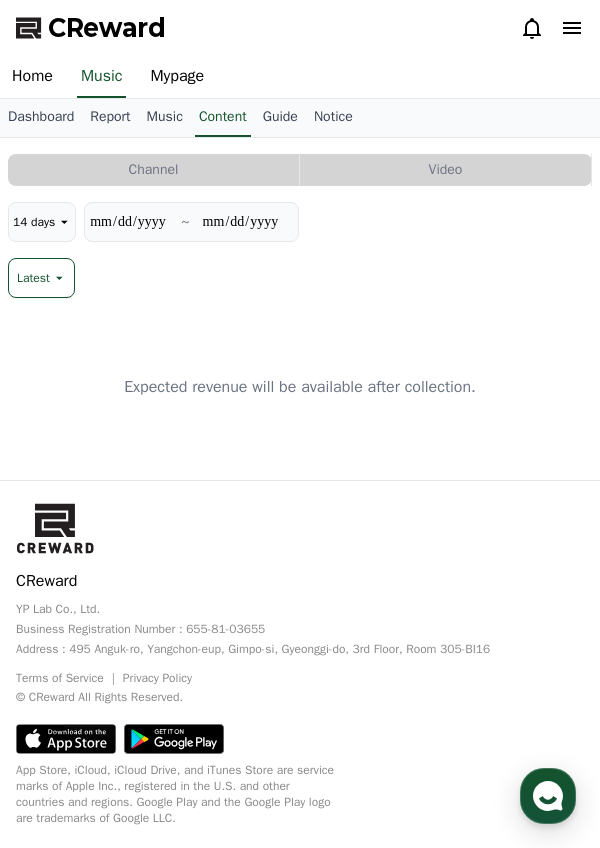 click on "Guide" at bounding box center [280, 118] 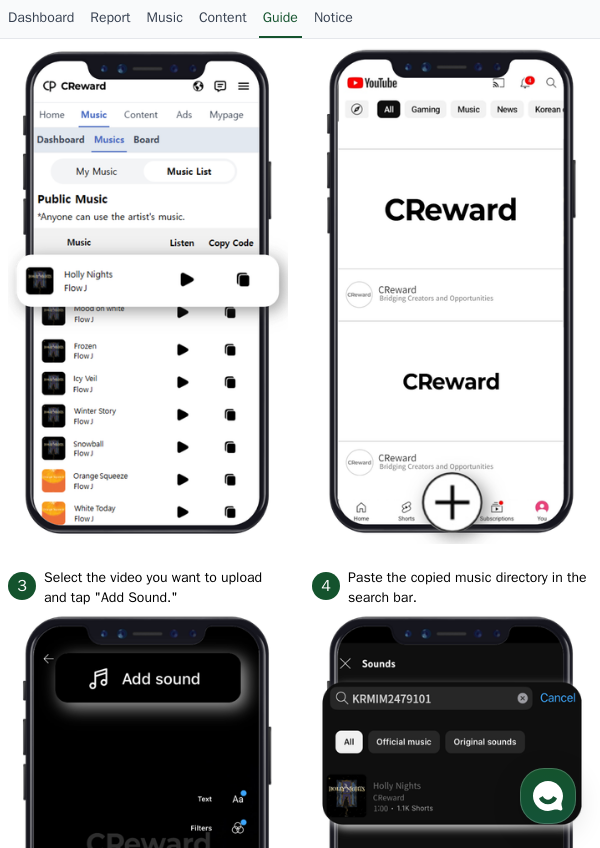 scroll, scrollTop: 0, scrollLeft: 0, axis: both 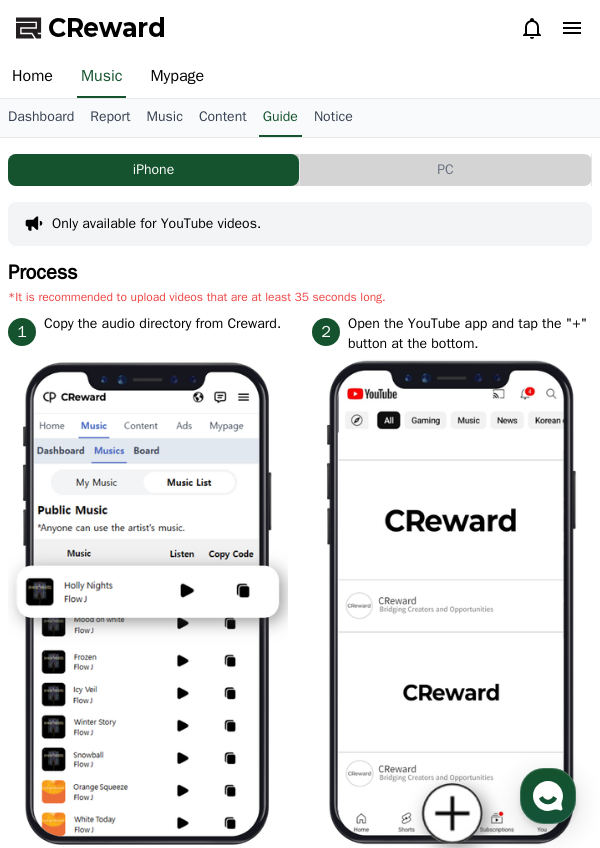 click on "Mypage" at bounding box center [177, 77] 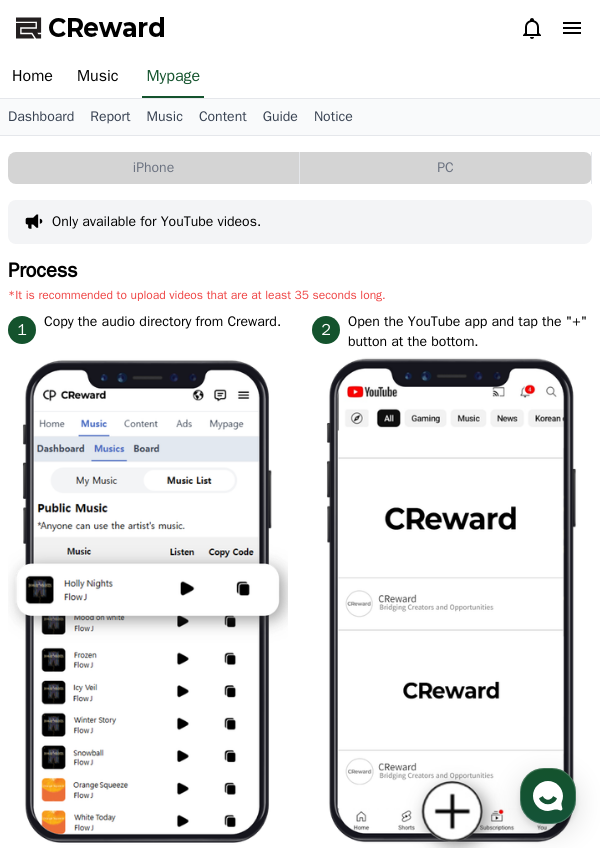 select on "**********" 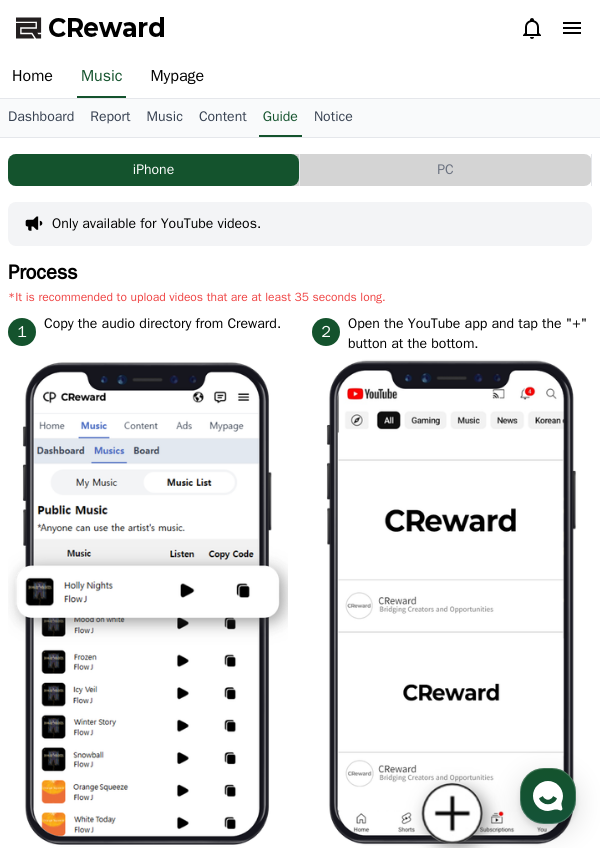 click on "Guide" at bounding box center [280, 118] 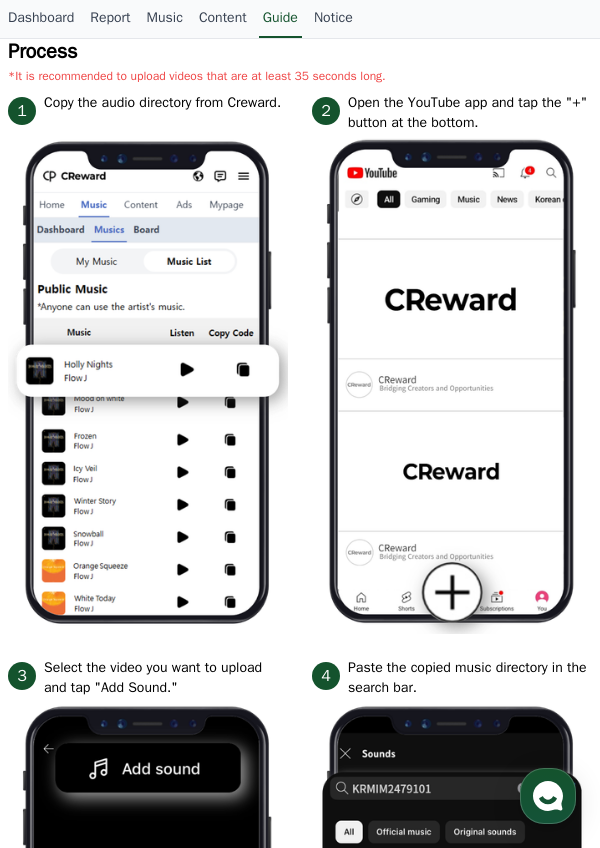 scroll, scrollTop: 222, scrollLeft: 0, axis: vertical 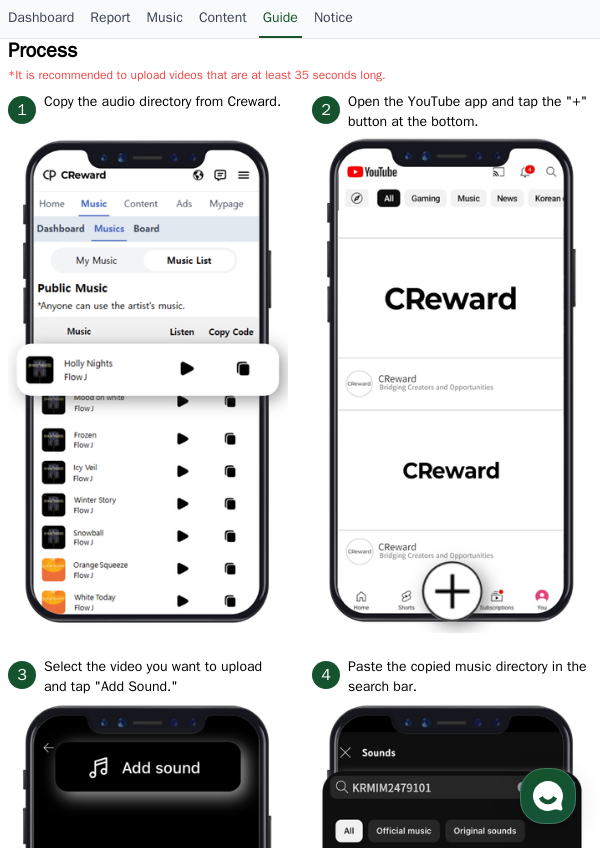 click at bounding box center (452, 382) 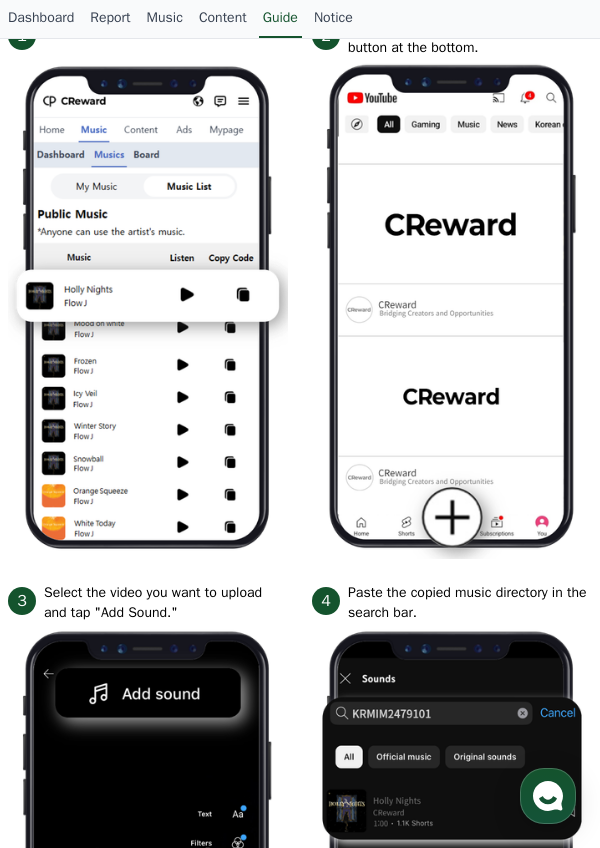 scroll, scrollTop: 0, scrollLeft: 0, axis: both 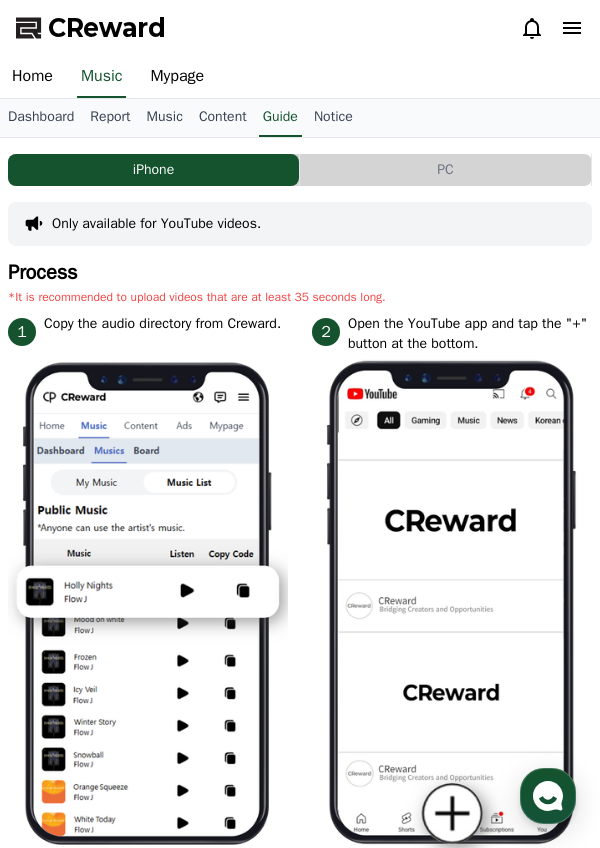 click on "Content" at bounding box center (223, 118) 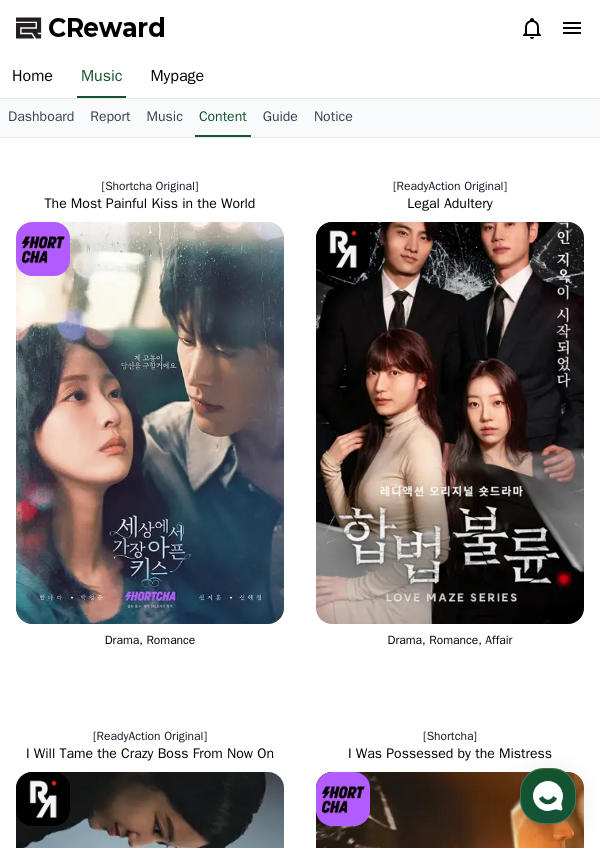 click on "Music" at bounding box center [165, 118] 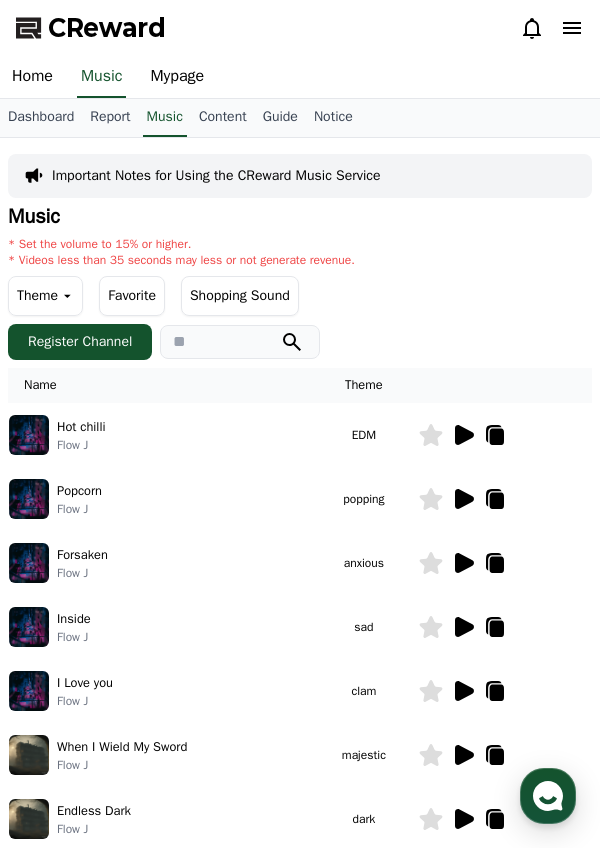 click on "Register Channel" at bounding box center [80, 342] 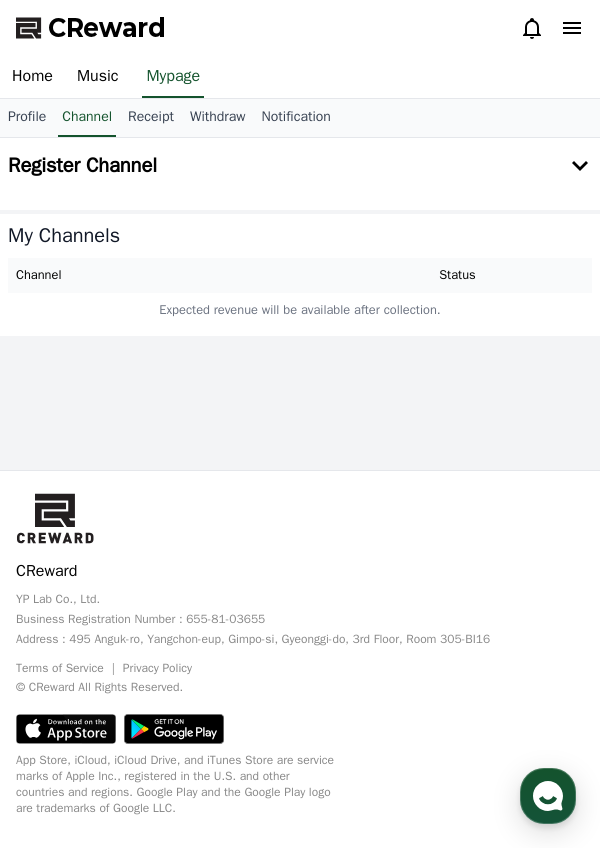 click on "Register Channel" at bounding box center (300, 166) 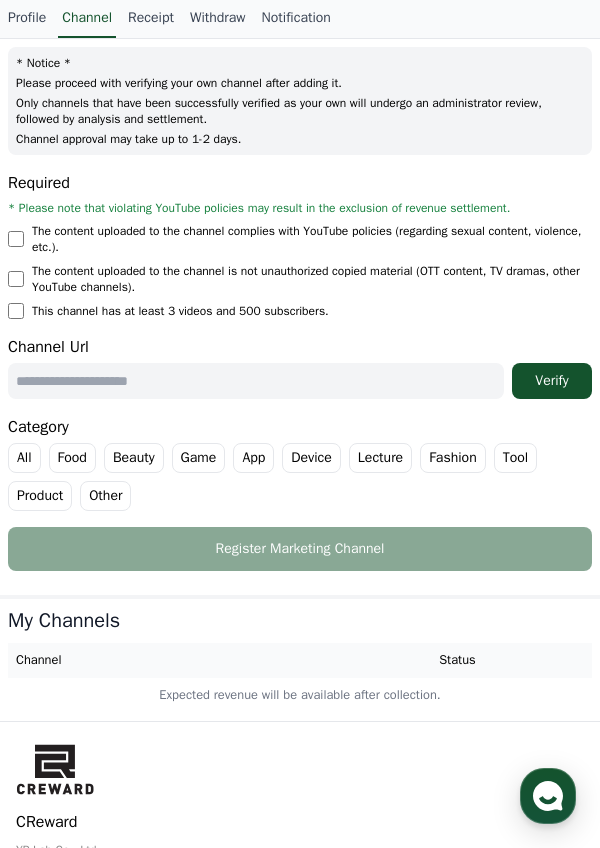 scroll, scrollTop: 201, scrollLeft: 0, axis: vertical 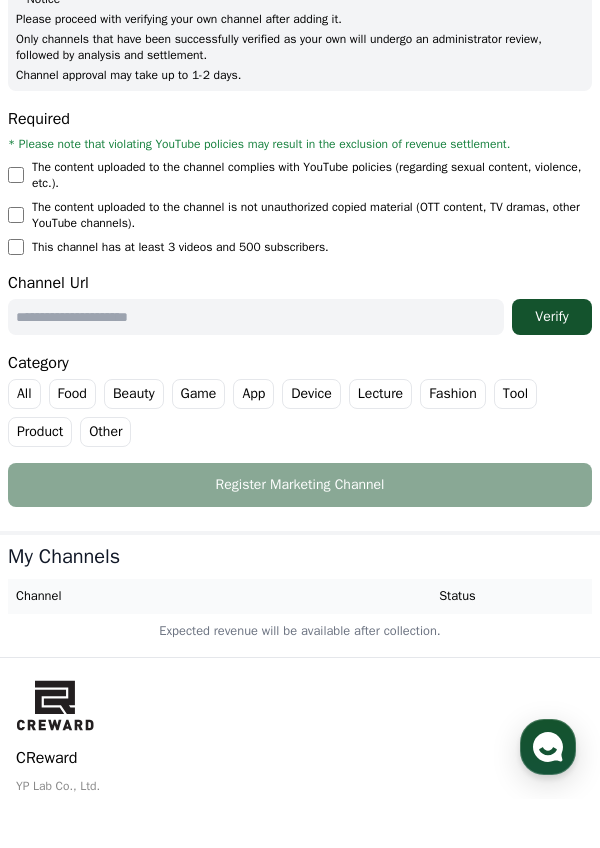 type on "**********" 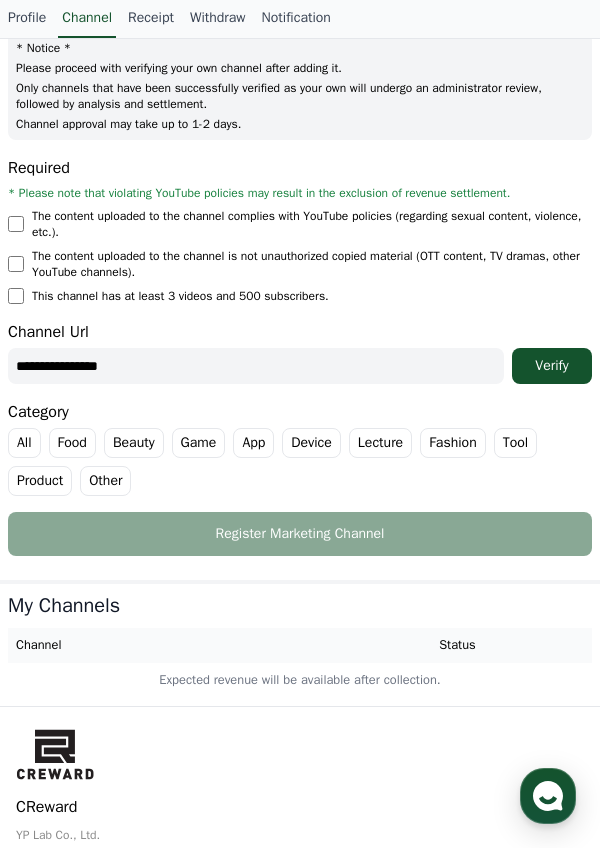 click on "Verify" at bounding box center (552, 366) 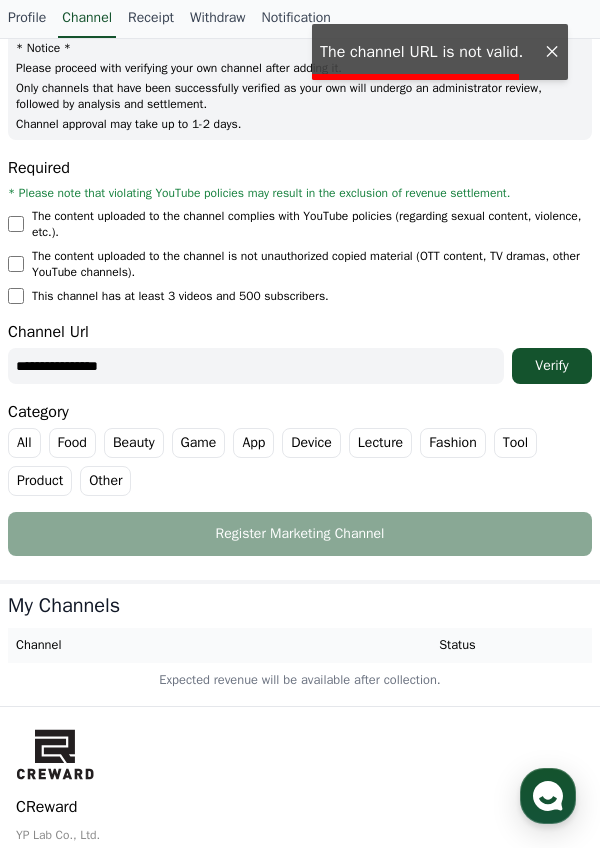 click at bounding box center [552, 52] 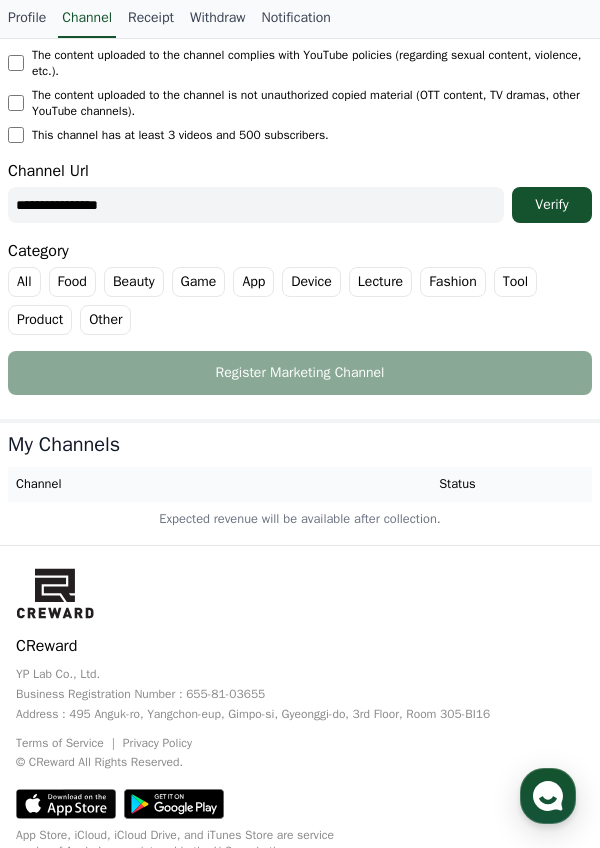 scroll, scrollTop: 388, scrollLeft: 0, axis: vertical 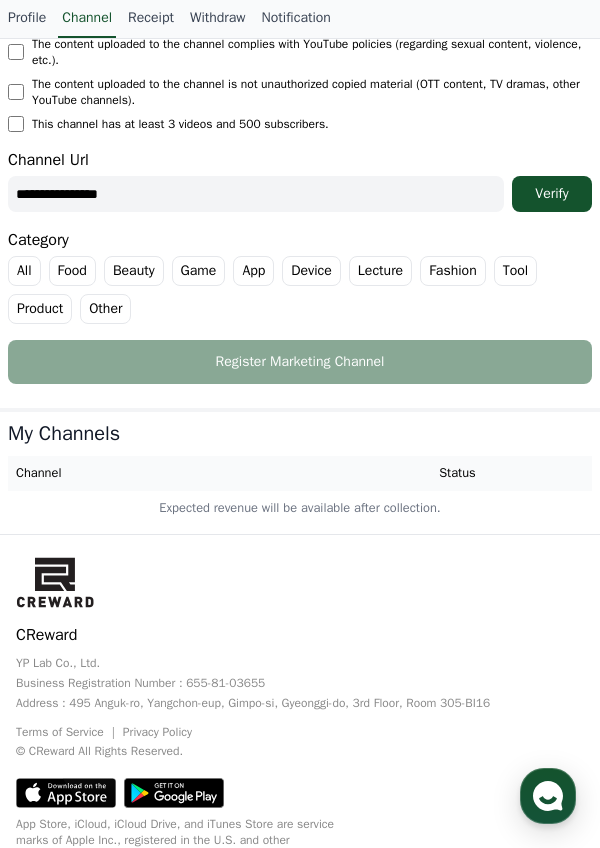 click on "Channel" at bounding box center (165, 473) 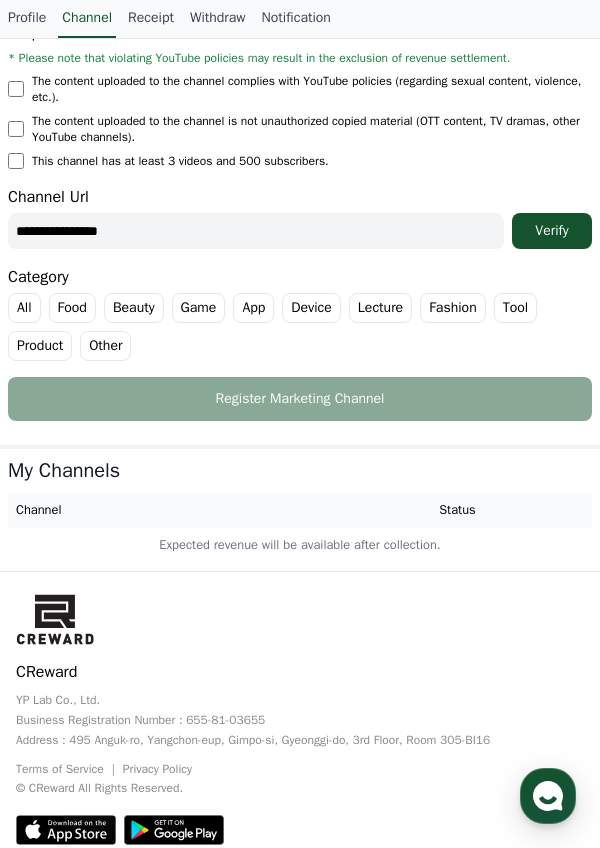 scroll, scrollTop: 347, scrollLeft: 0, axis: vertical 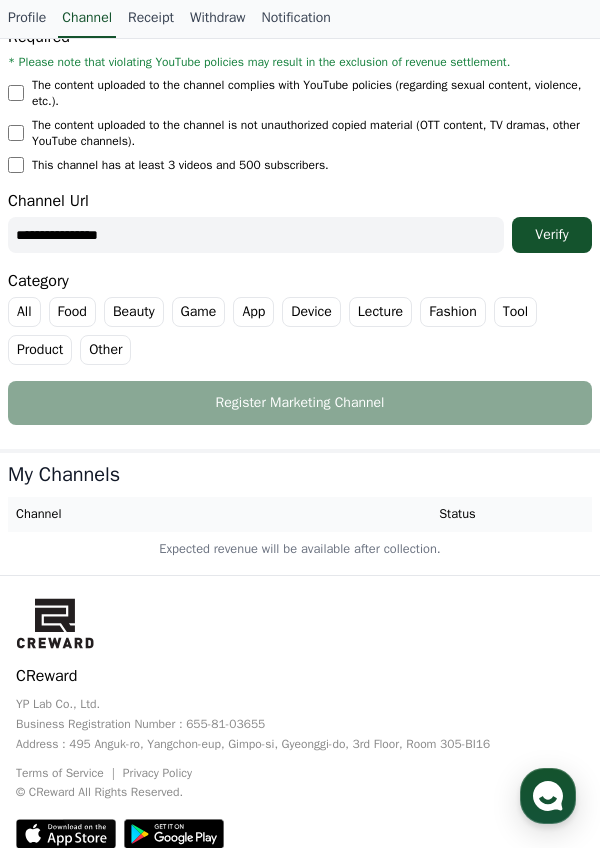 click on "Verify" at bounding box center (552, 235) 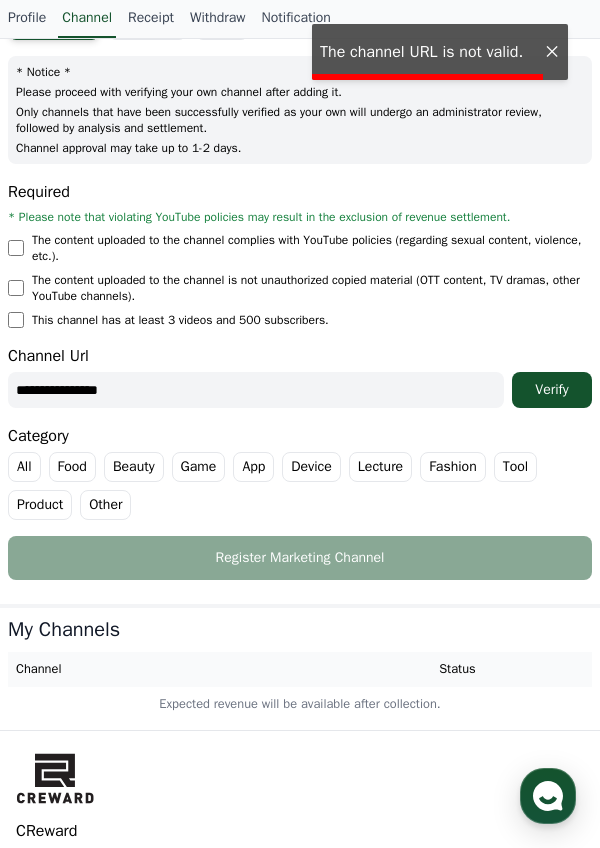 scroll, scrollTop: 0, scrollLeft: 0, axis: both 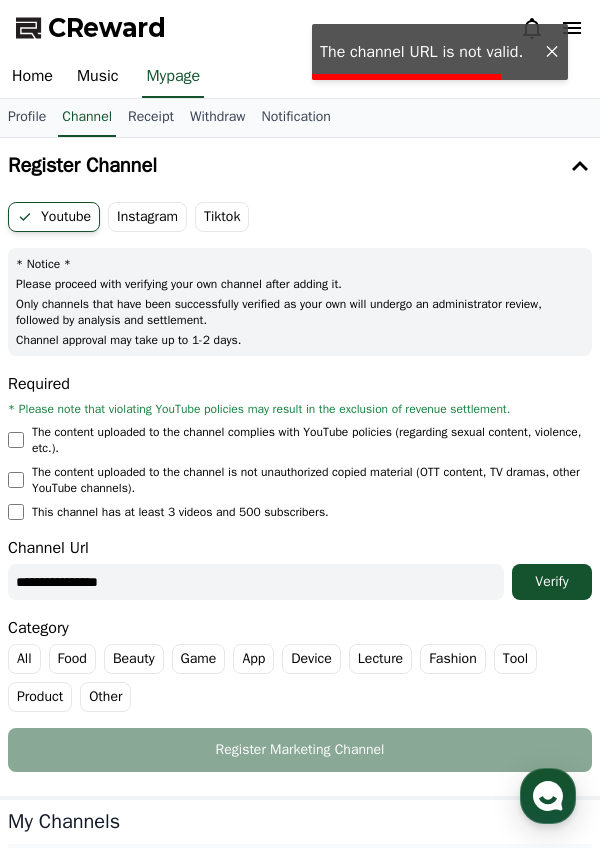 click 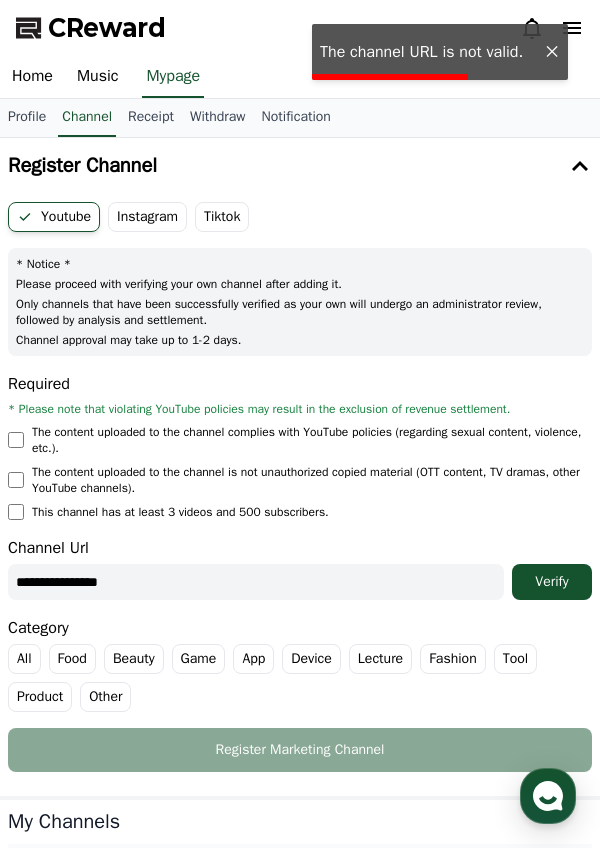 click on "Instagram" at bounding box center [147, 217] 